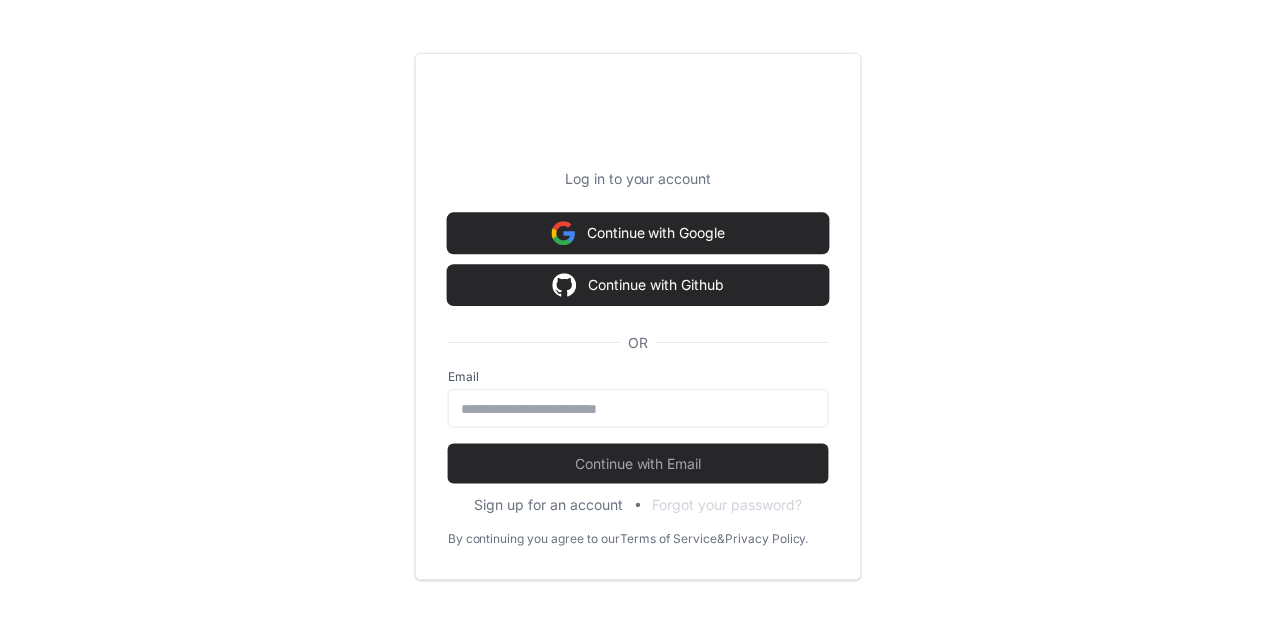scroll, scrollTop: 0, scrollLeft: 0, axis: both 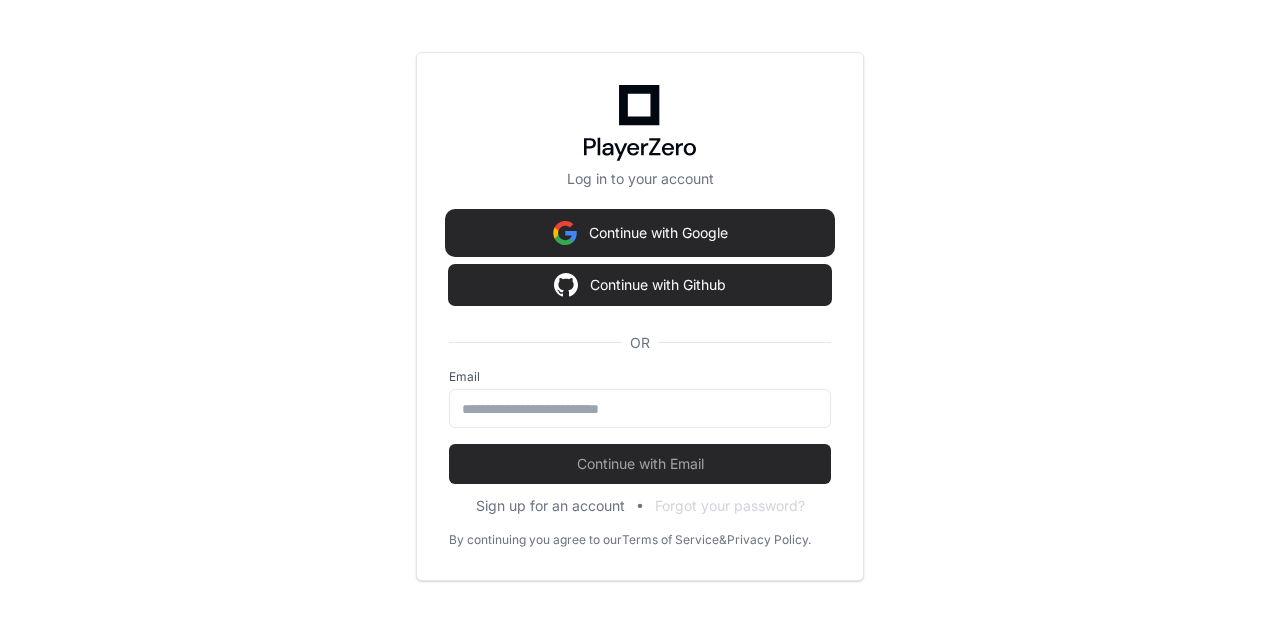 click on "Continue with Google" at bounding box center (640, 233) 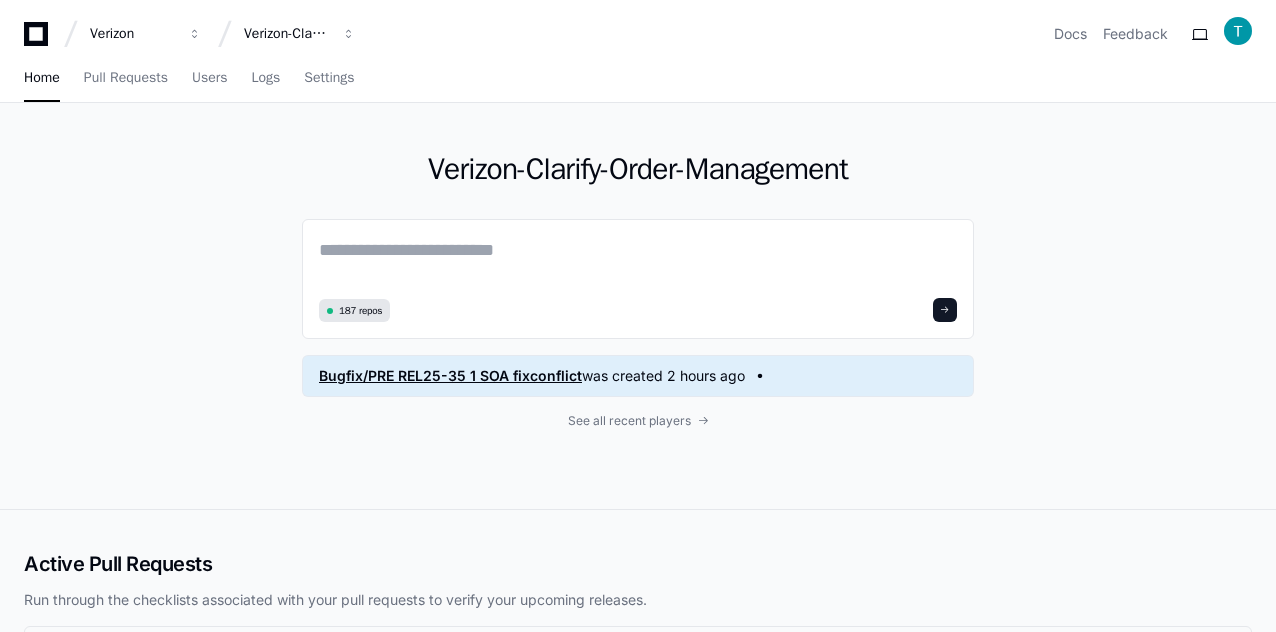 scroll, scrollTop: 0, scrollLeft: 0, axis: both 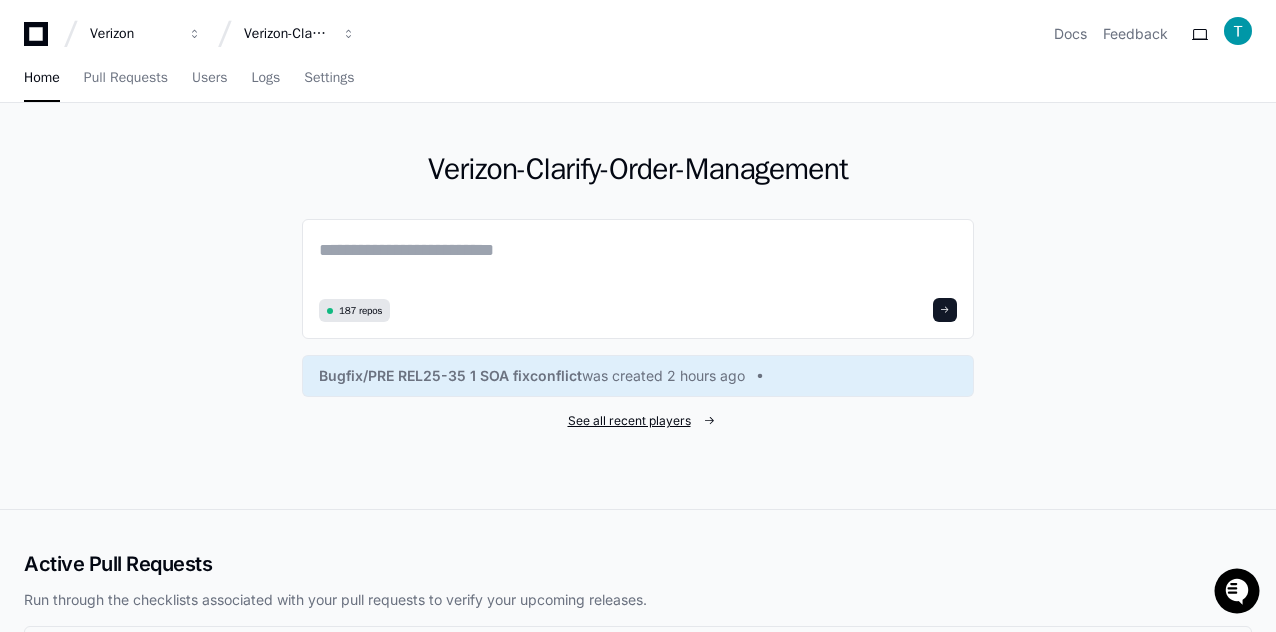 click on "See all recent players" 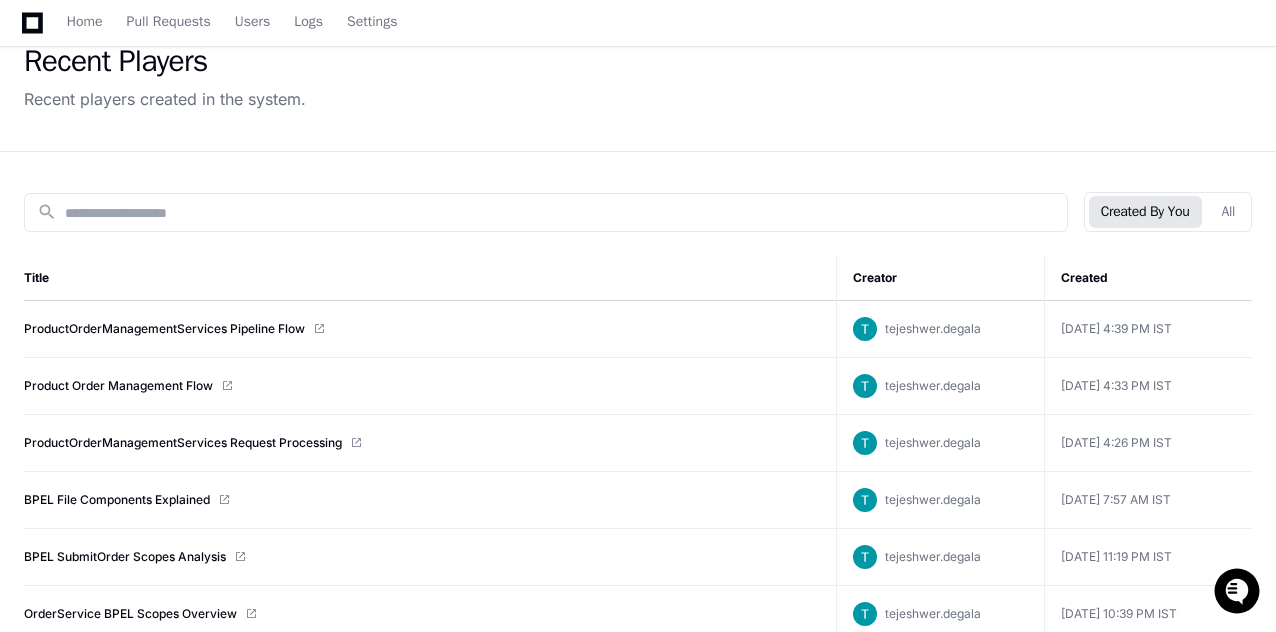 scroll, scrollTop: 200, scrollLeft: 0, axis: vertical 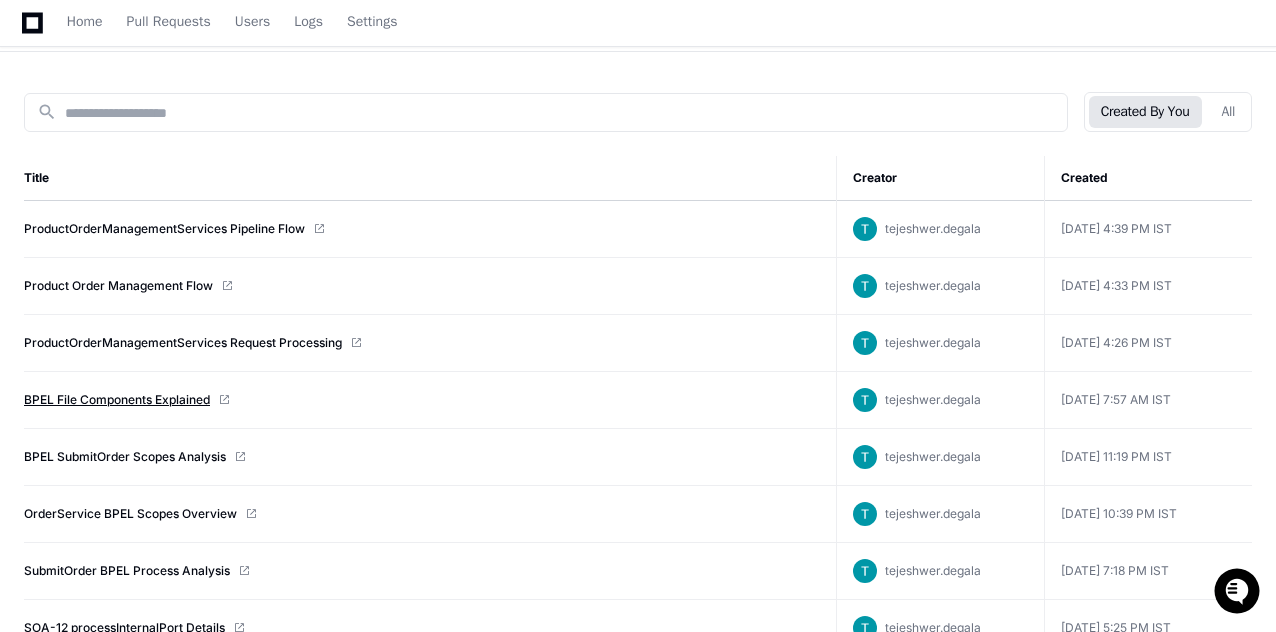 click on "BPEL File Components Explained" 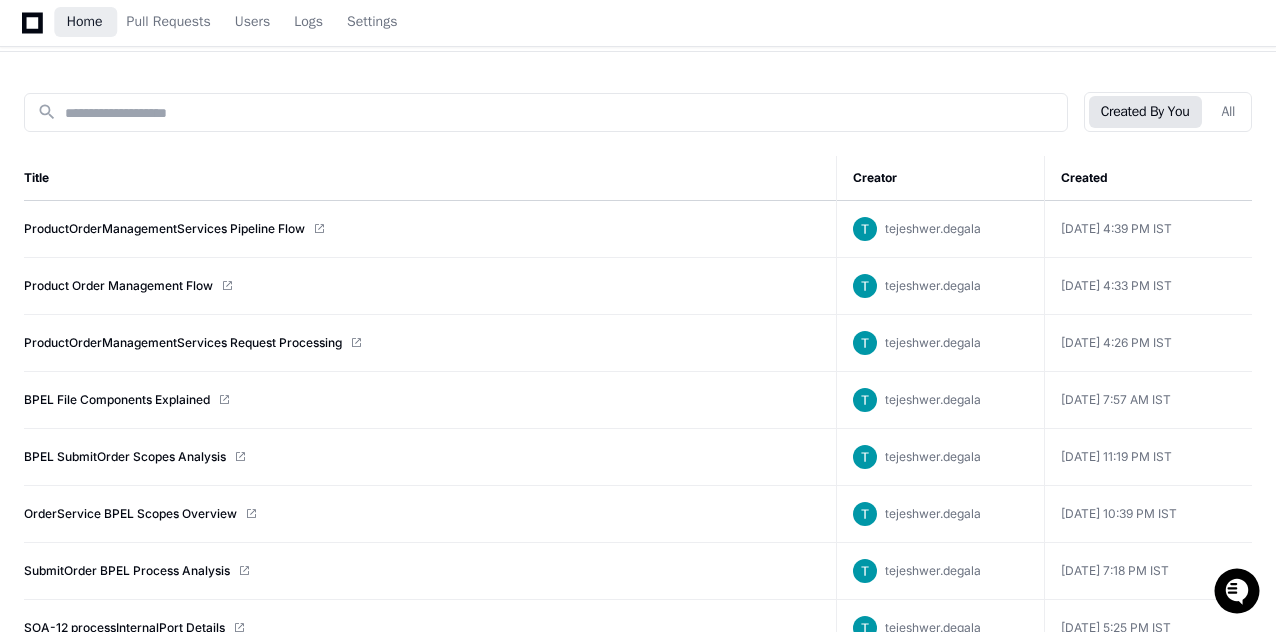click on "Home" at bounding box center (85, 23) 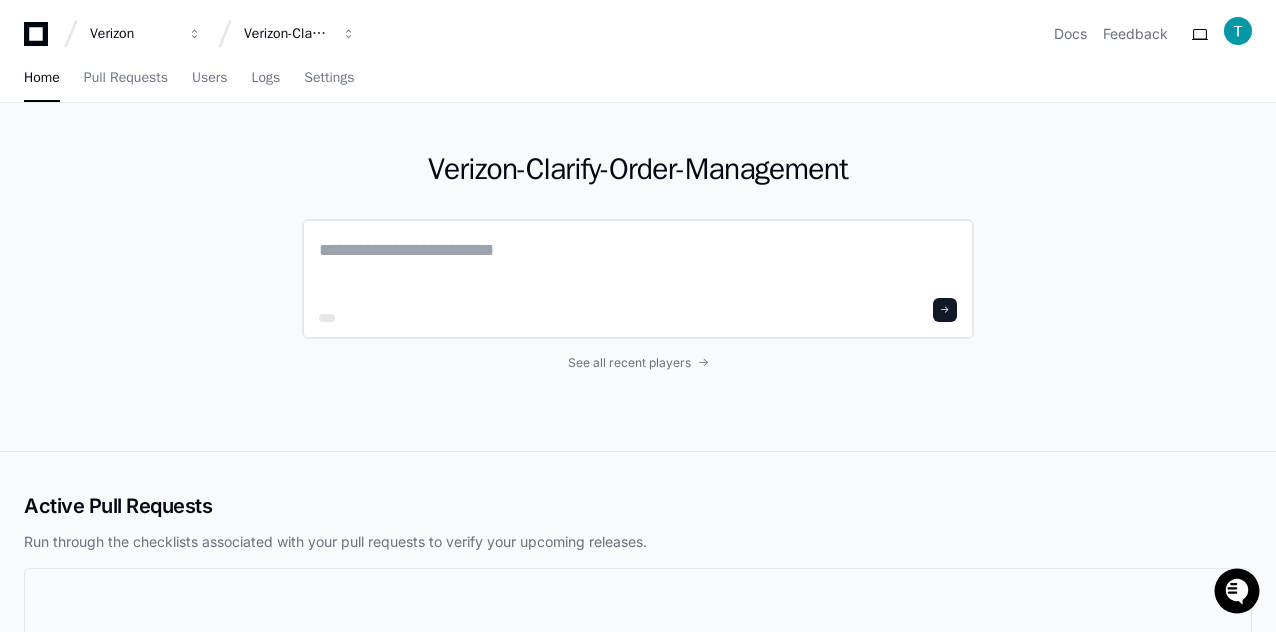 click 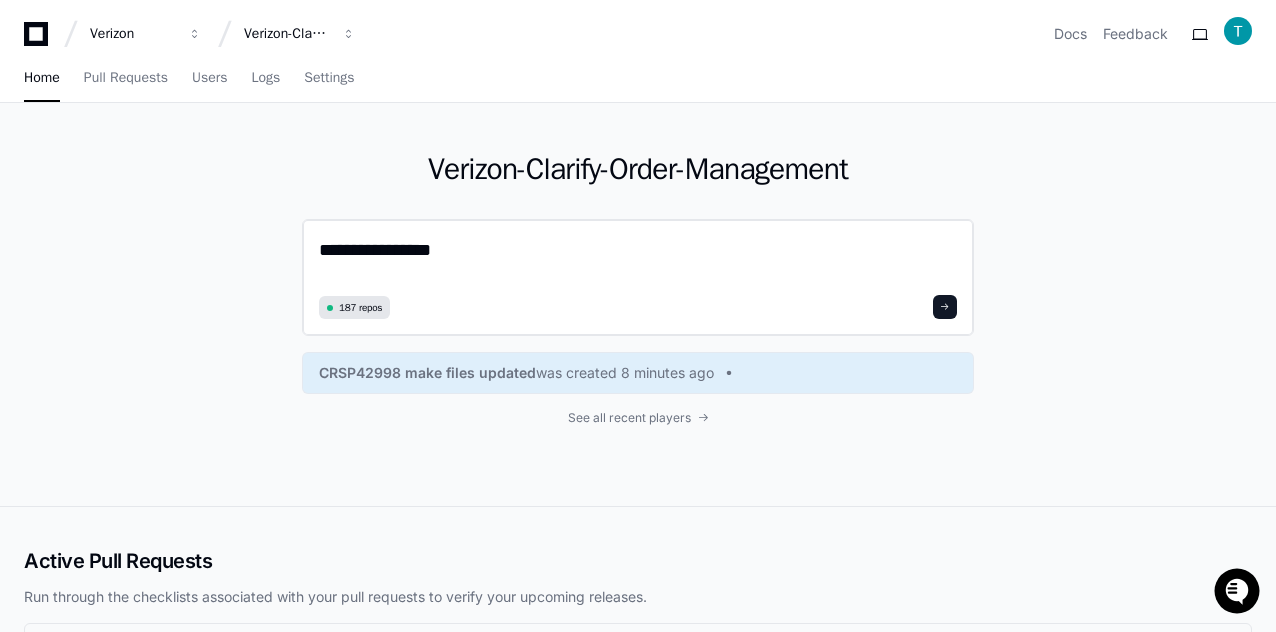 paste on "**********" 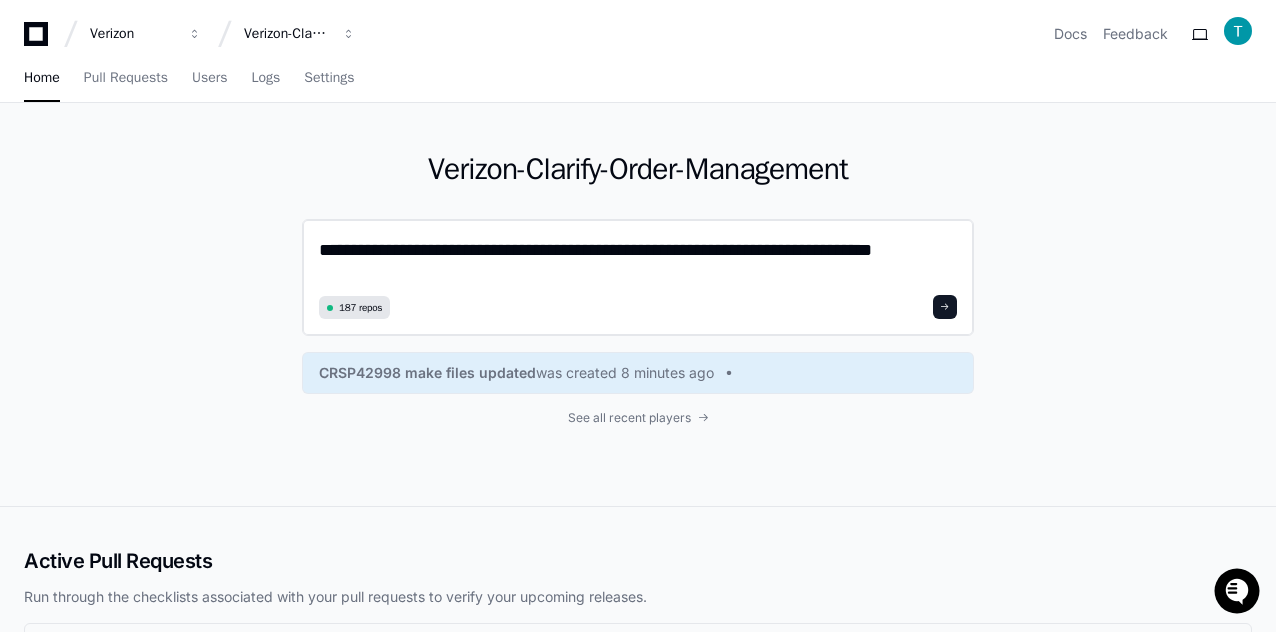 scroll, scrollTop: 0, scrollLeft: 0, axis: both 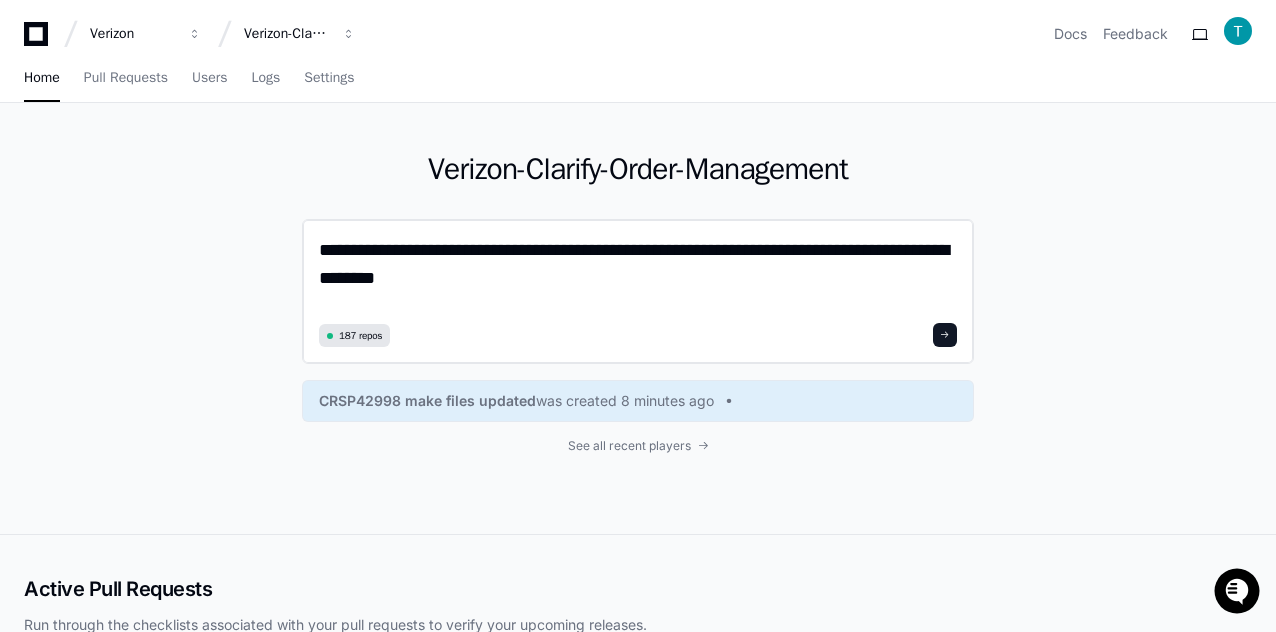 paste on "**********" 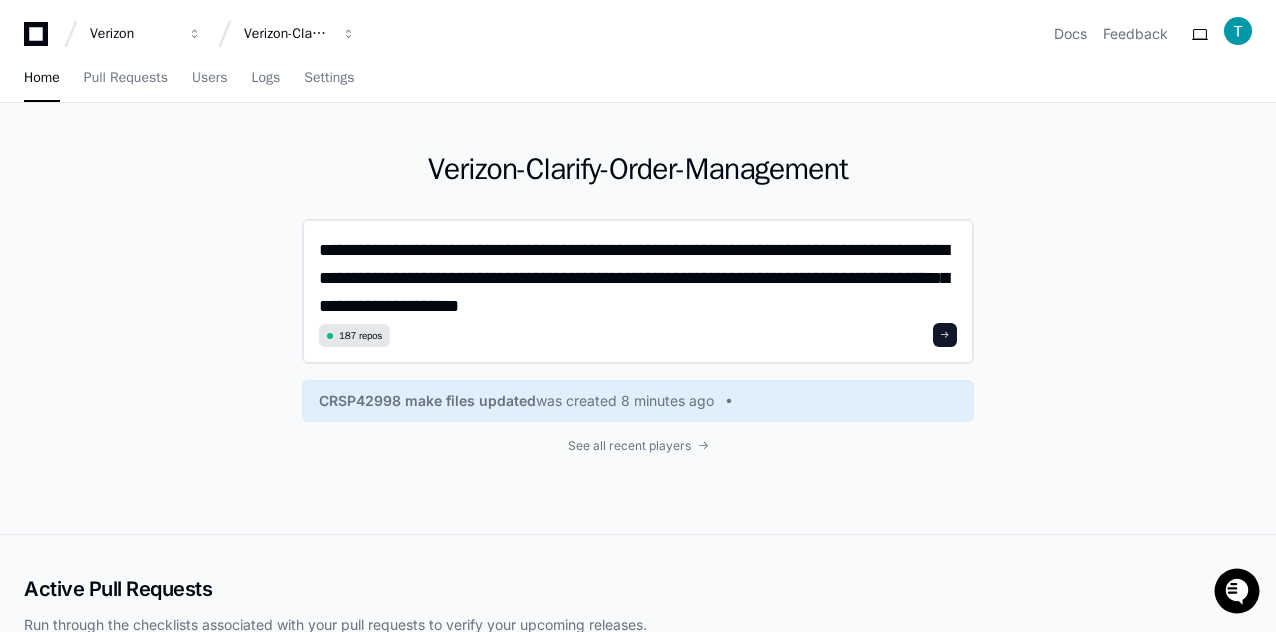 scroll, scrollTop: 0, scrollLeft: 0, axis: both 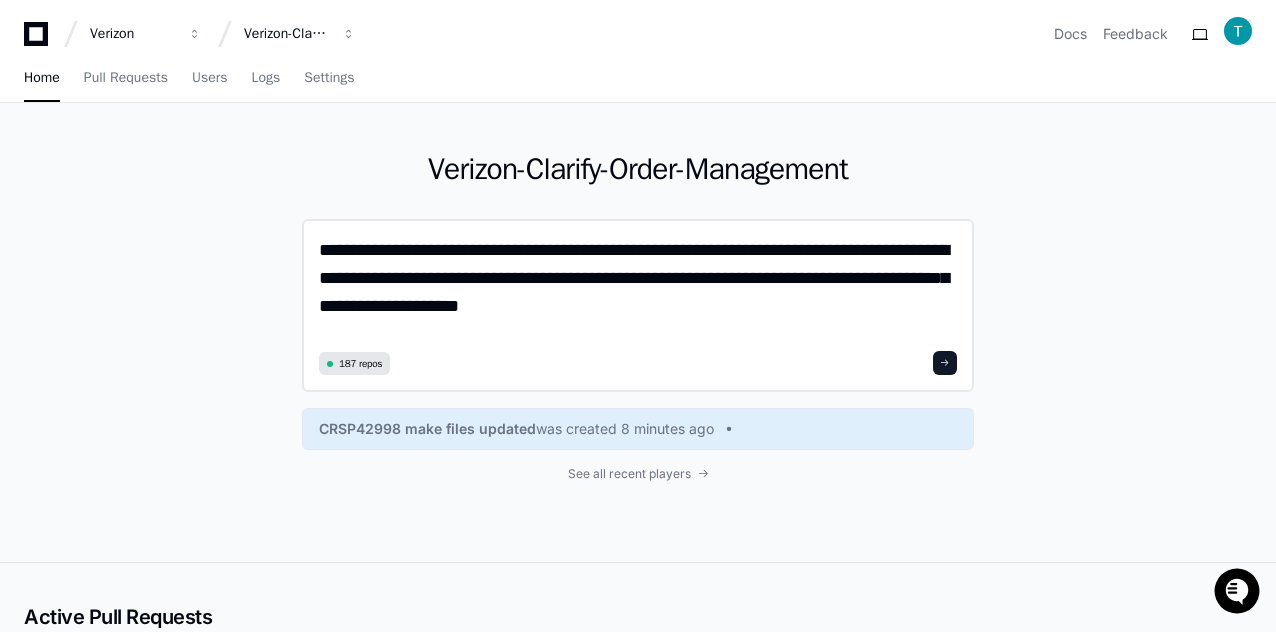 click on "**********" 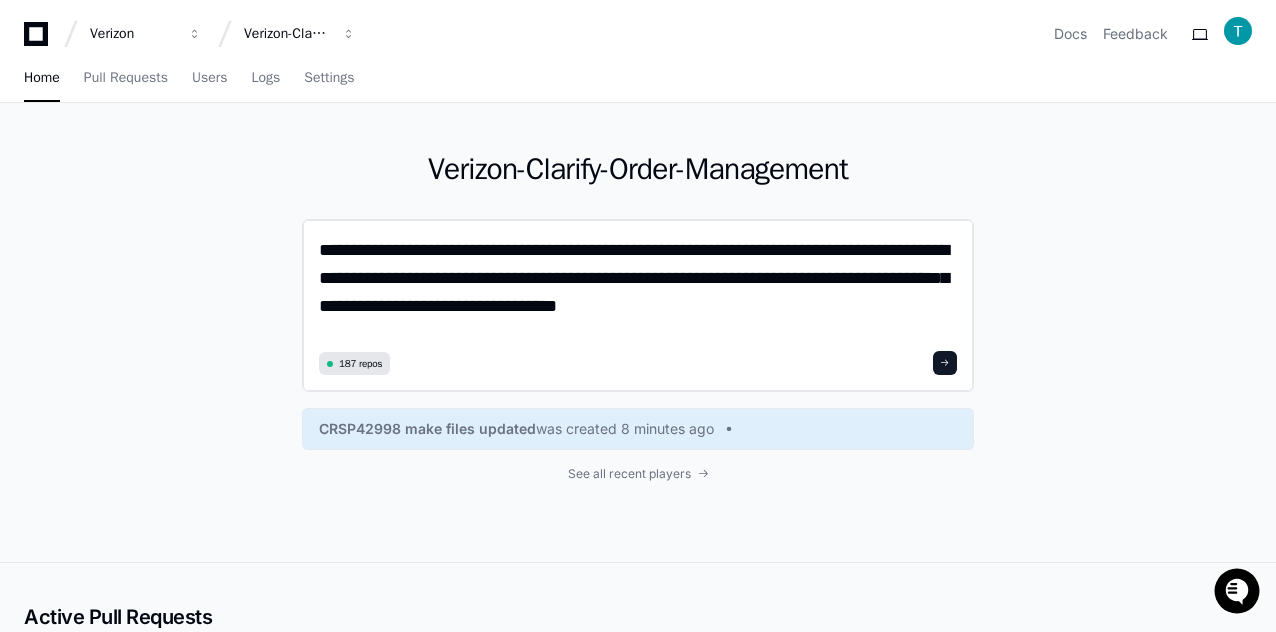 click on "**********" 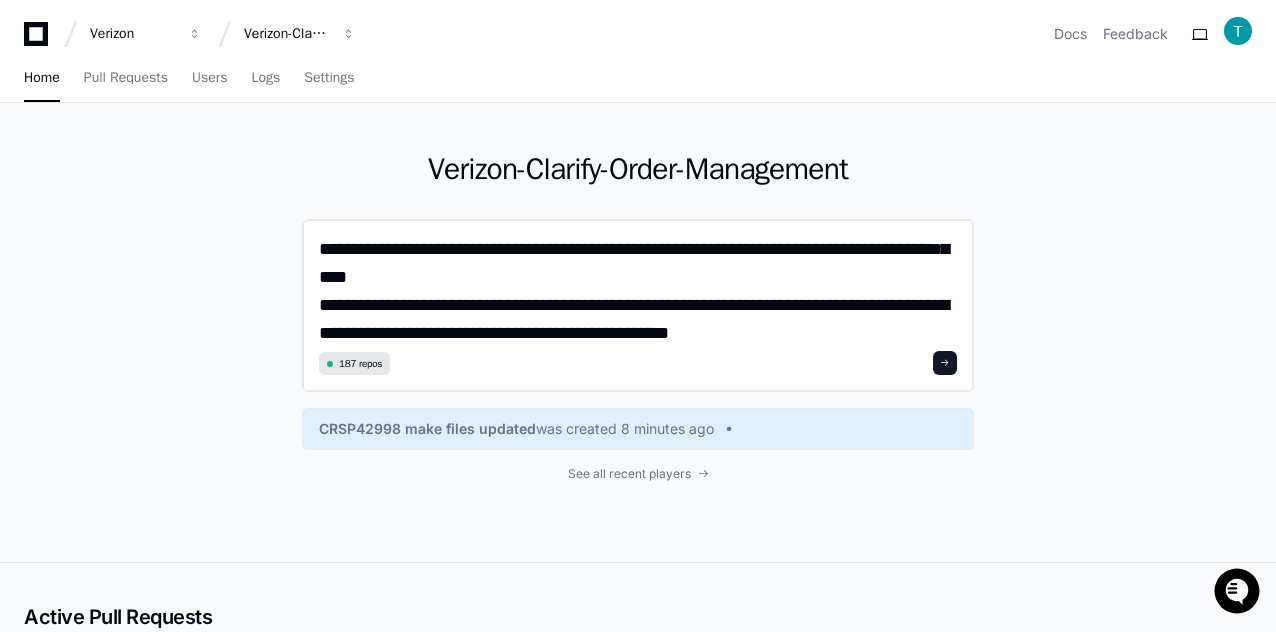 scroll, scrollTop: 0, scrollLeft: 0, axis: both 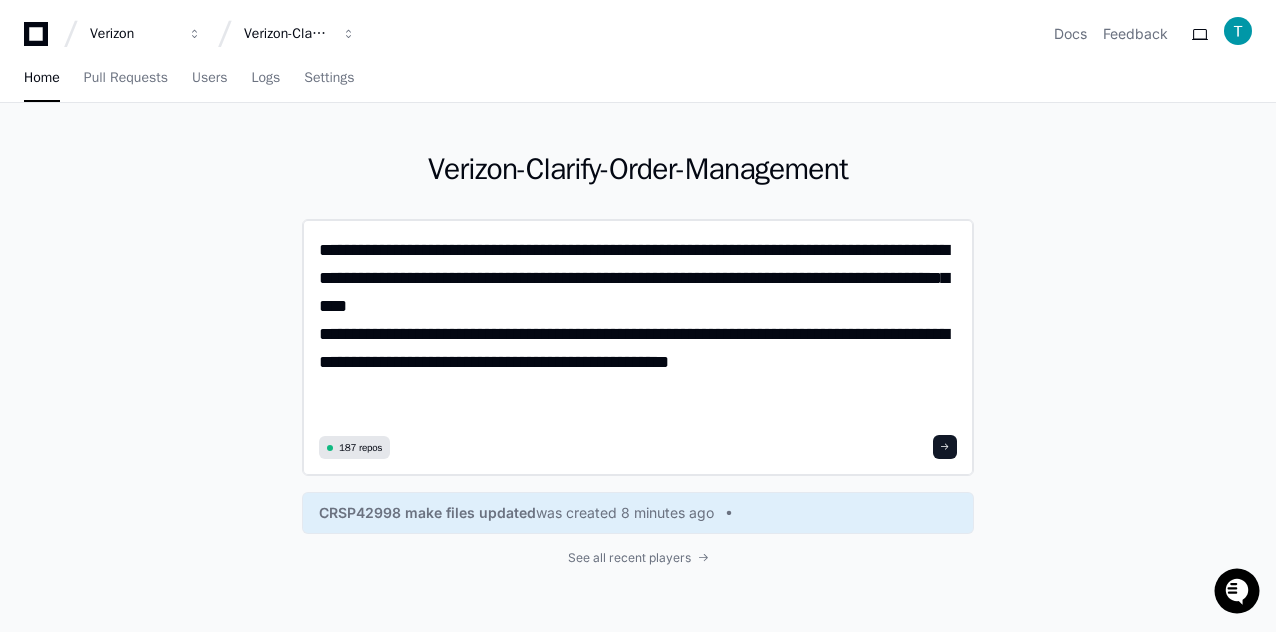 click on "**********" 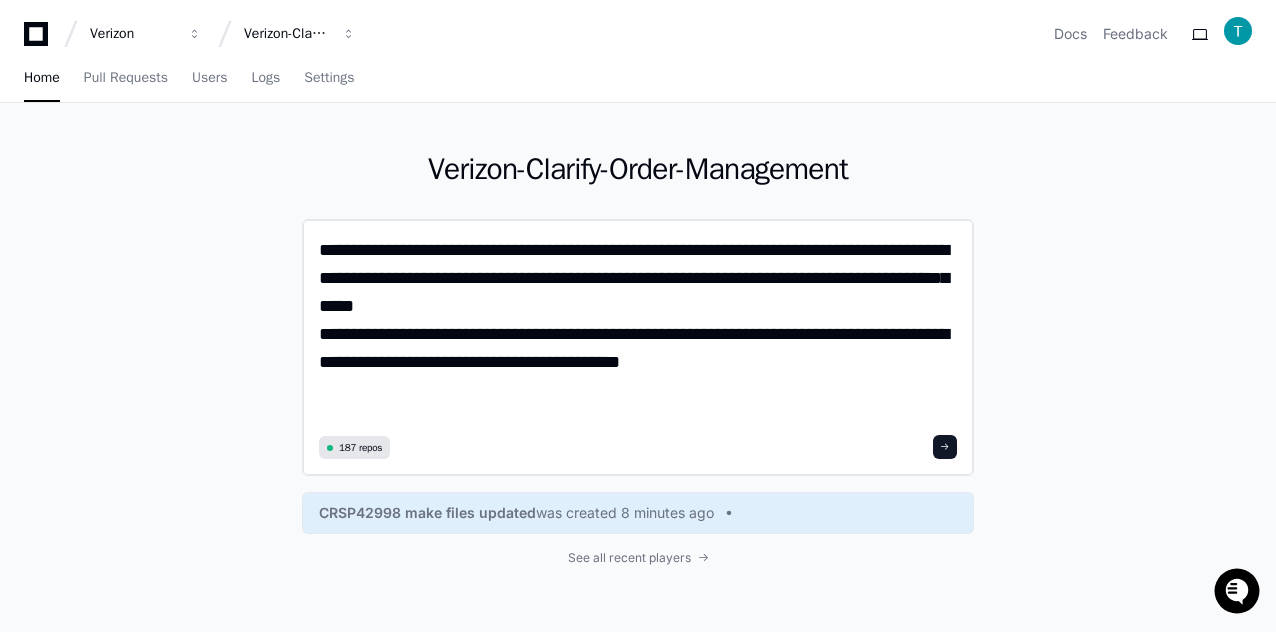 click on "**********" 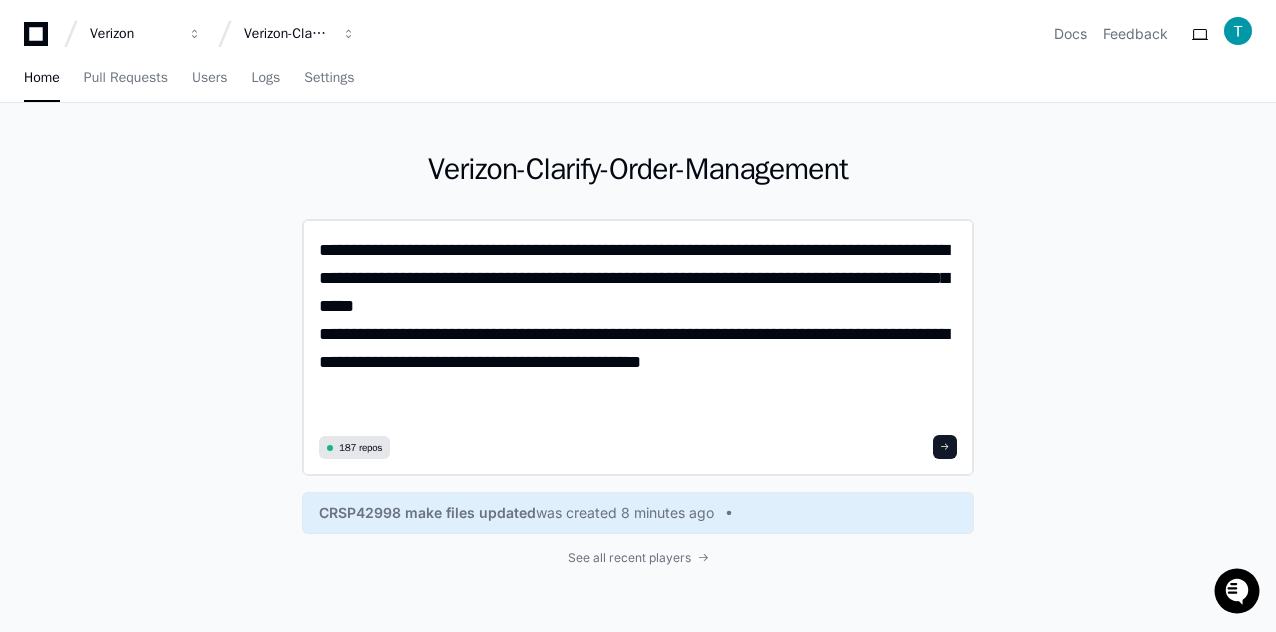 type on "**********" 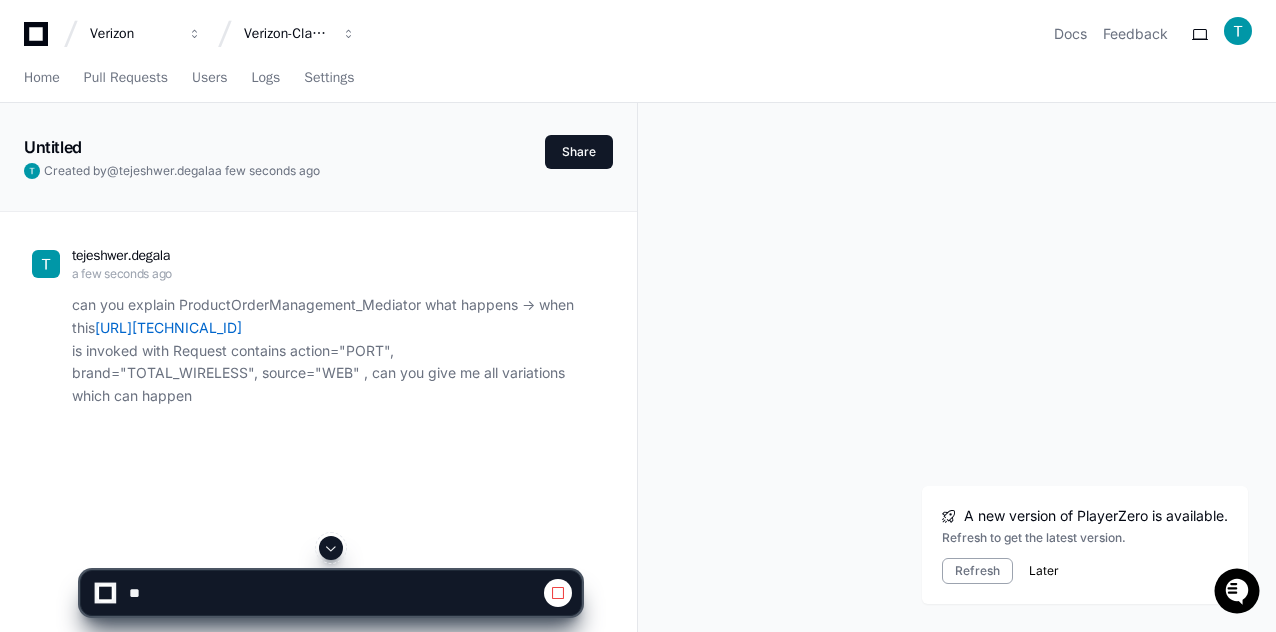 click on "Later" at bounding box center (1044, 571) 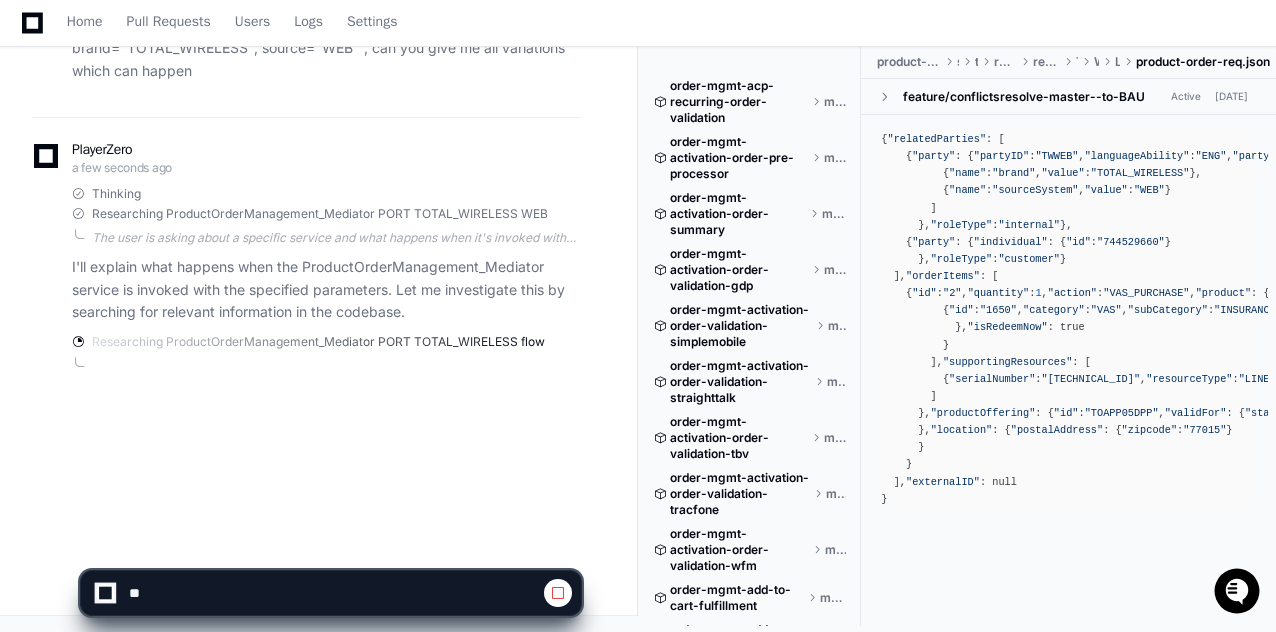 scroll, scrollTop: 324, scrollLeft: 0, axis: vertical 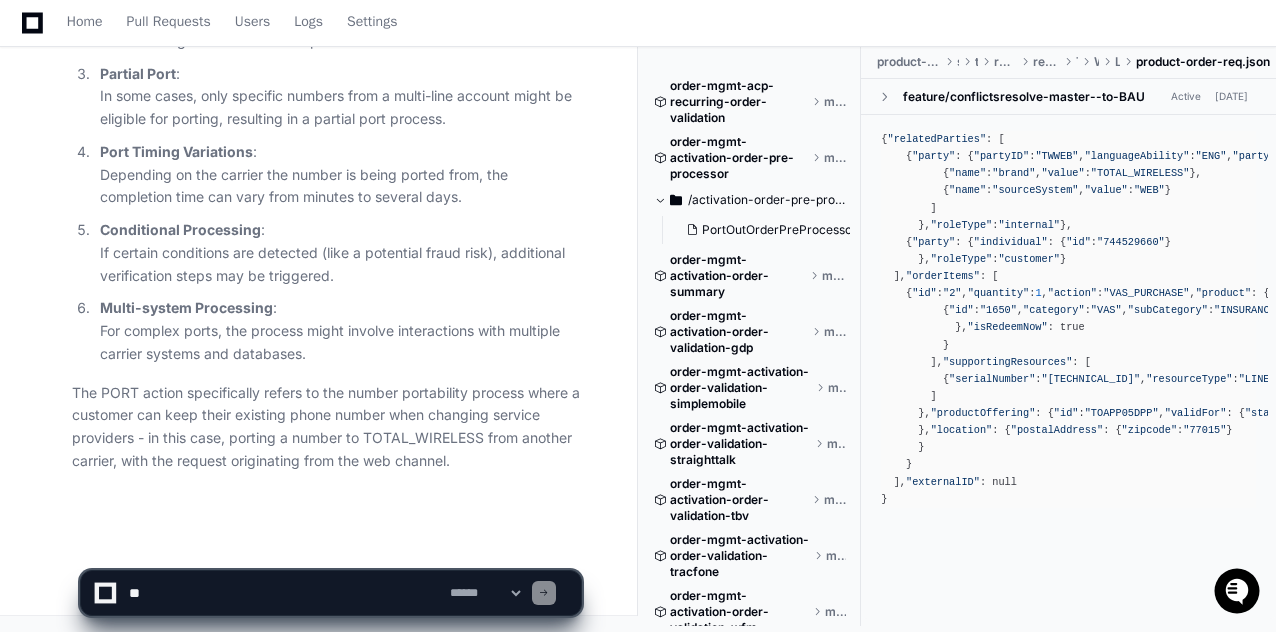 click 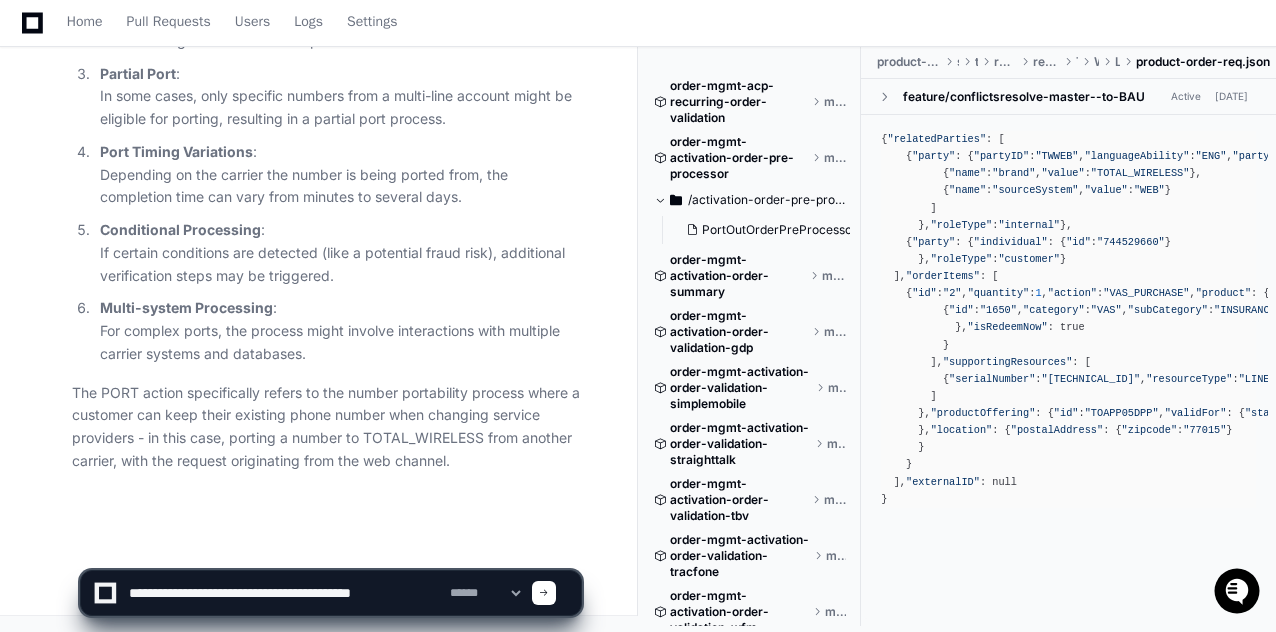 paste on "**********" 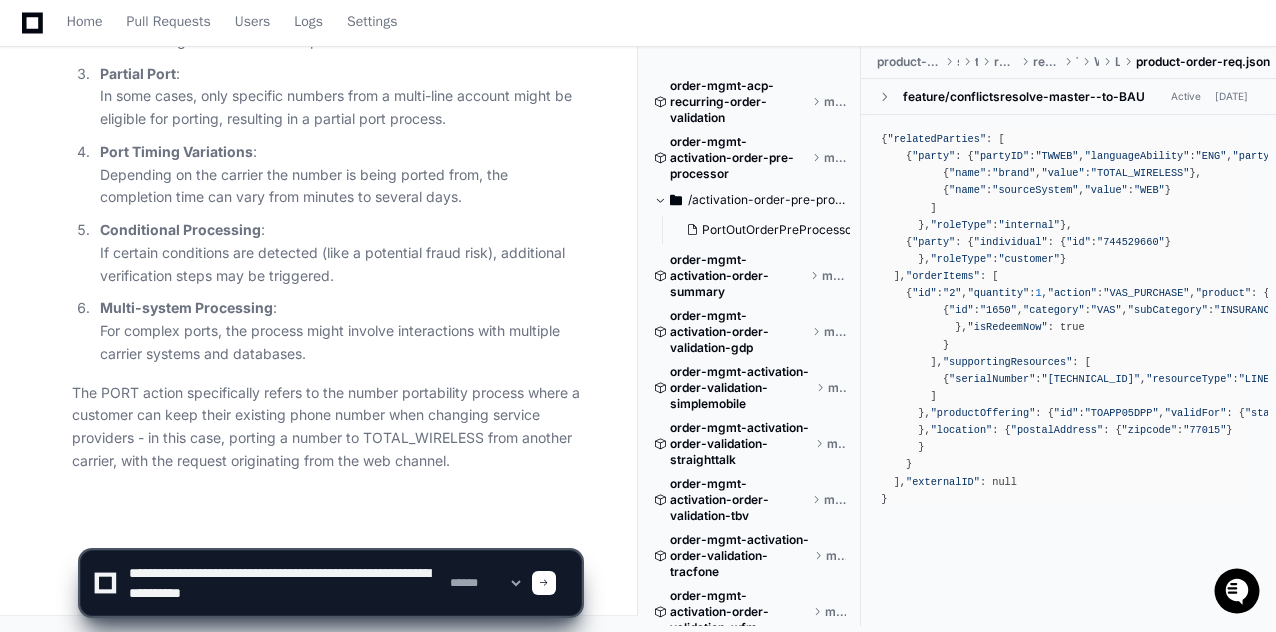 scroll, scrollTop: 0, scrollLeft: 0, axis: both 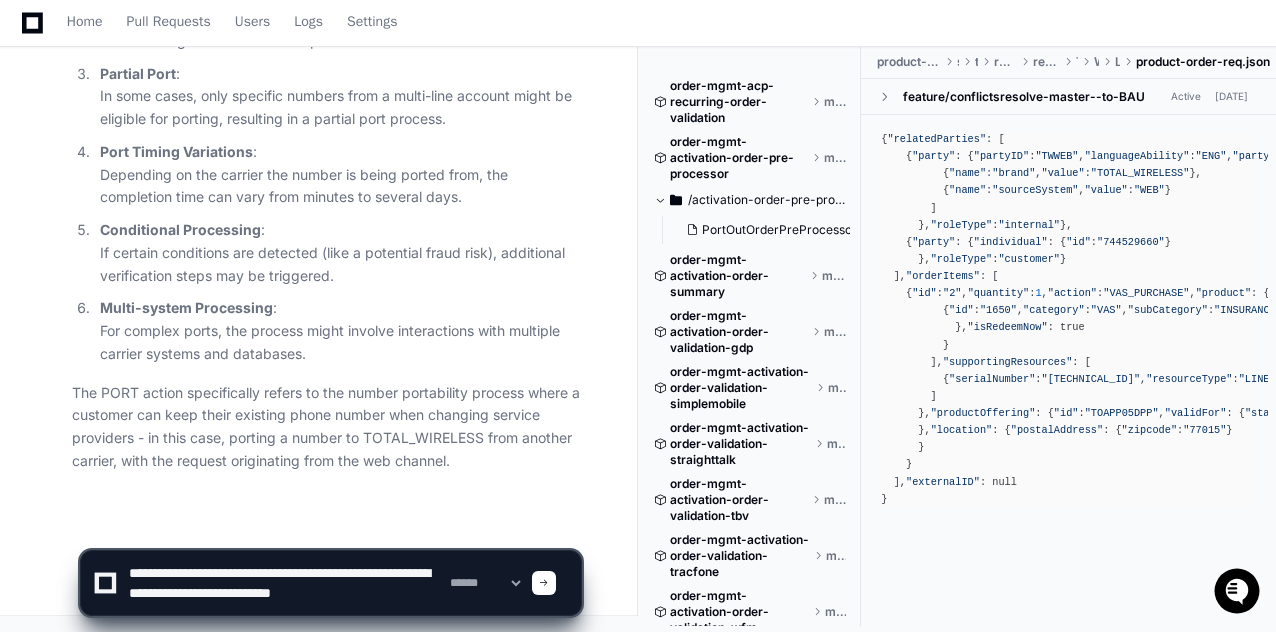 type on "**********" 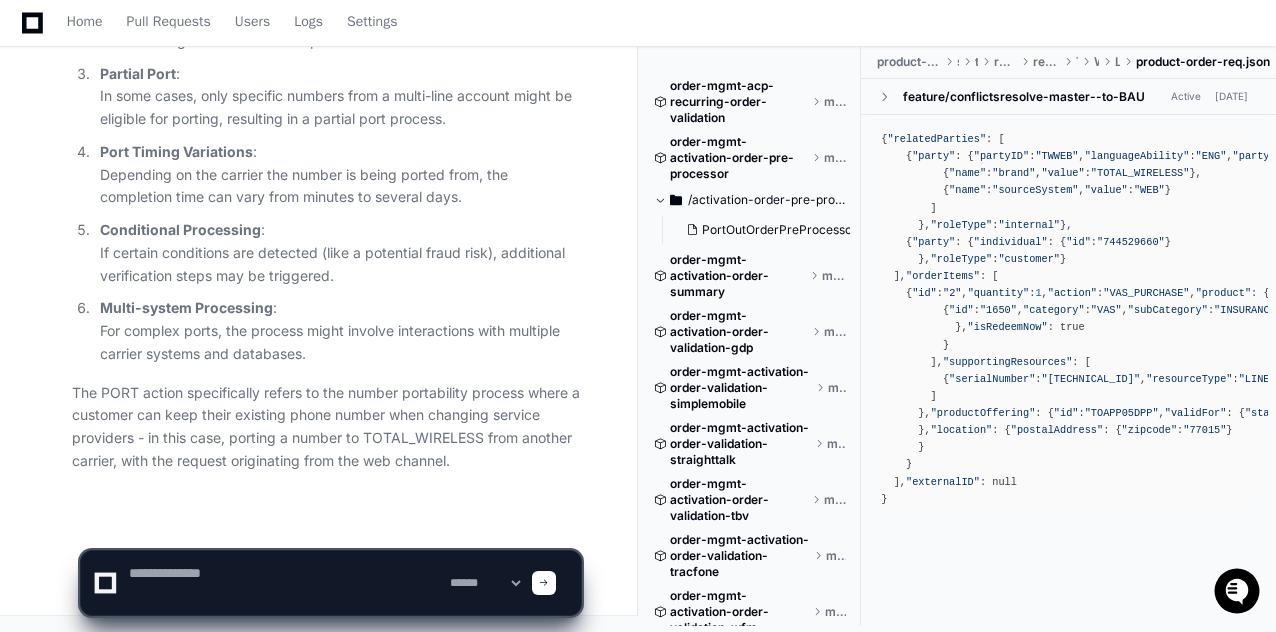 scroll, scrollTop: 0, scrollLeft: 0, axis: both 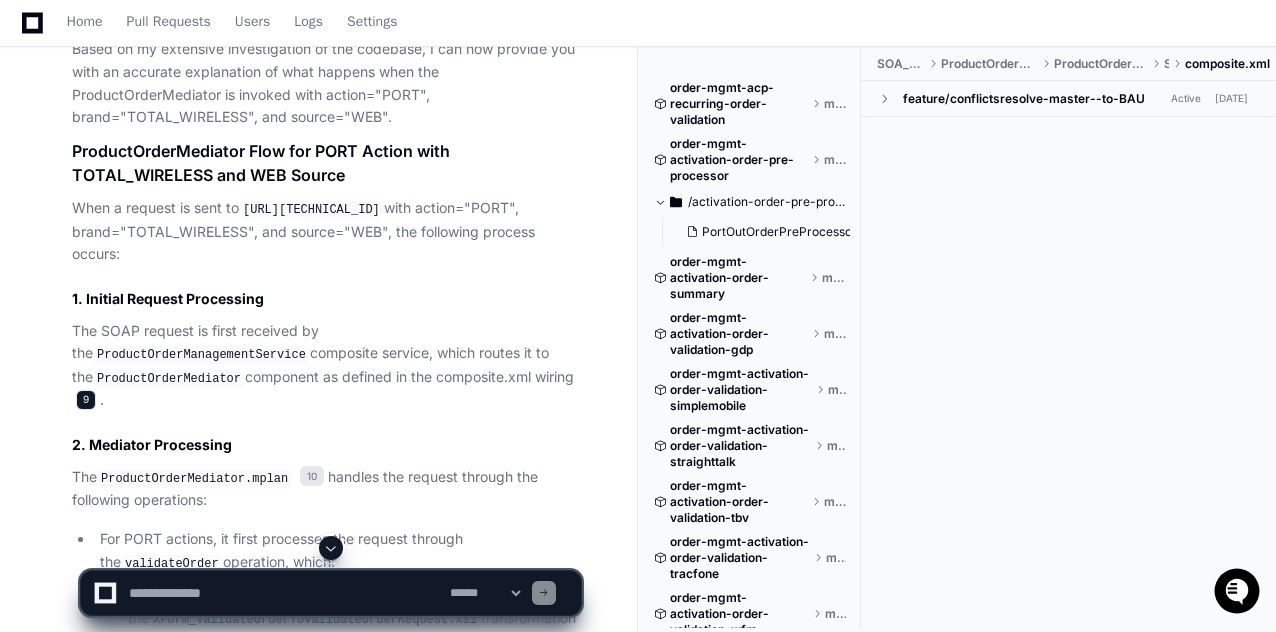 click on "9" 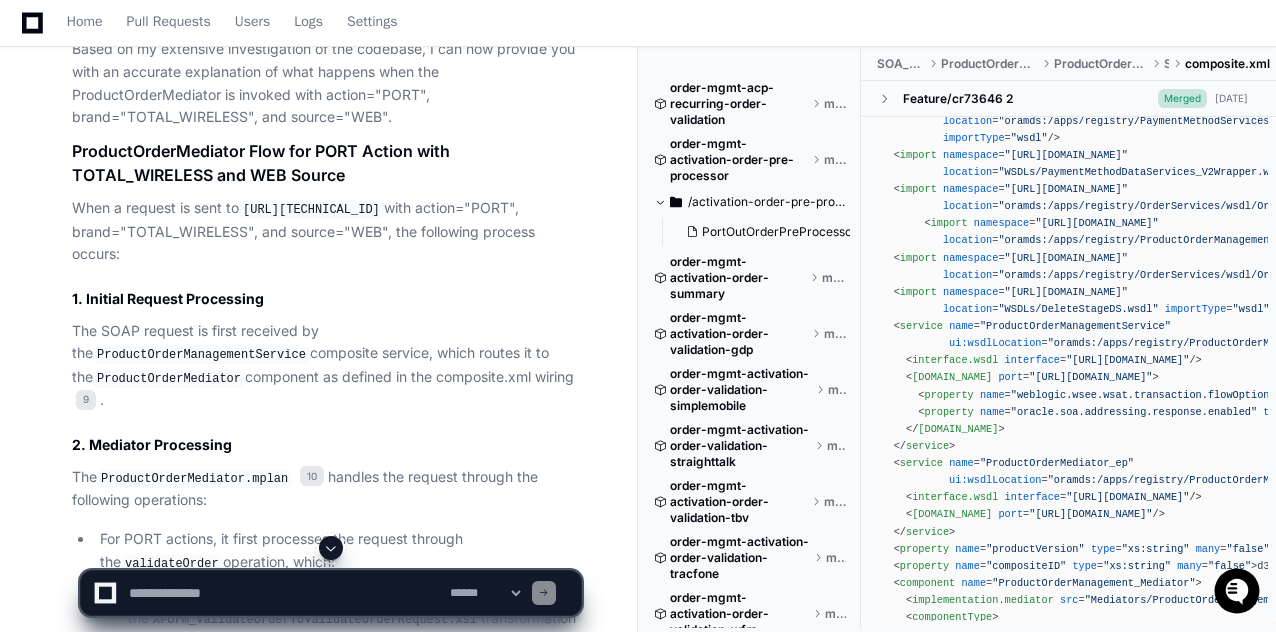 scroll, scrollTop: 700, scrollLeft: 0, axis: vertical 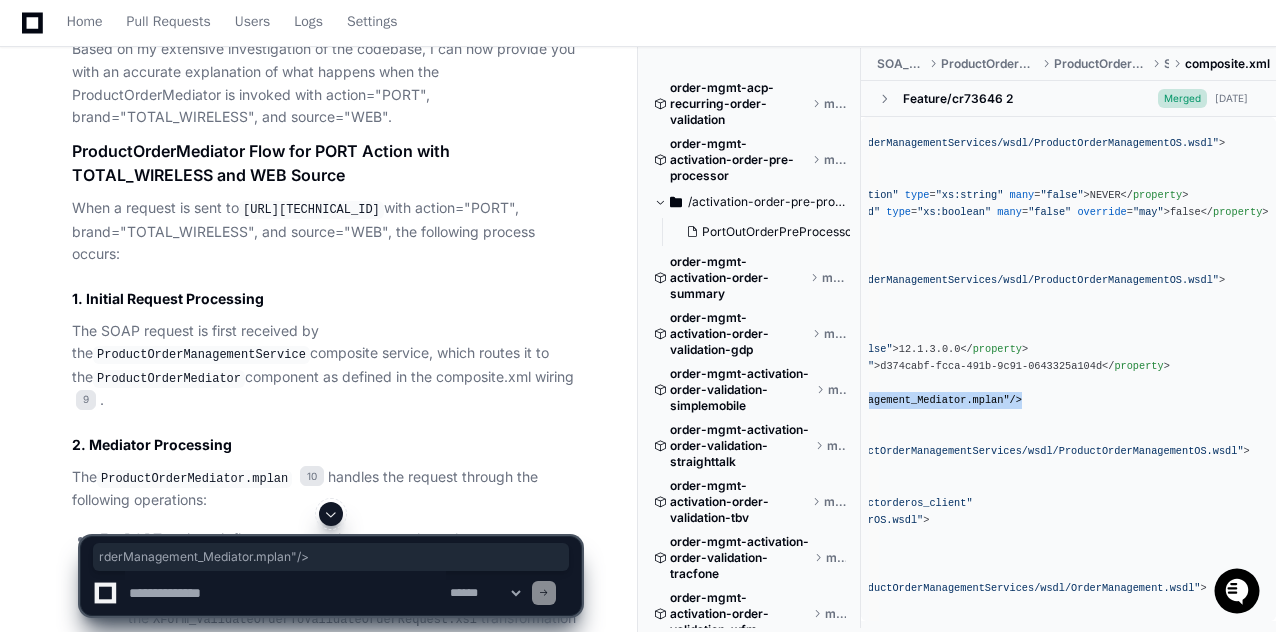 drag, startPoint x: 1178, startPoint y: 398, endPoint x: 1266, endPoint y: 405, distance: 88.27797 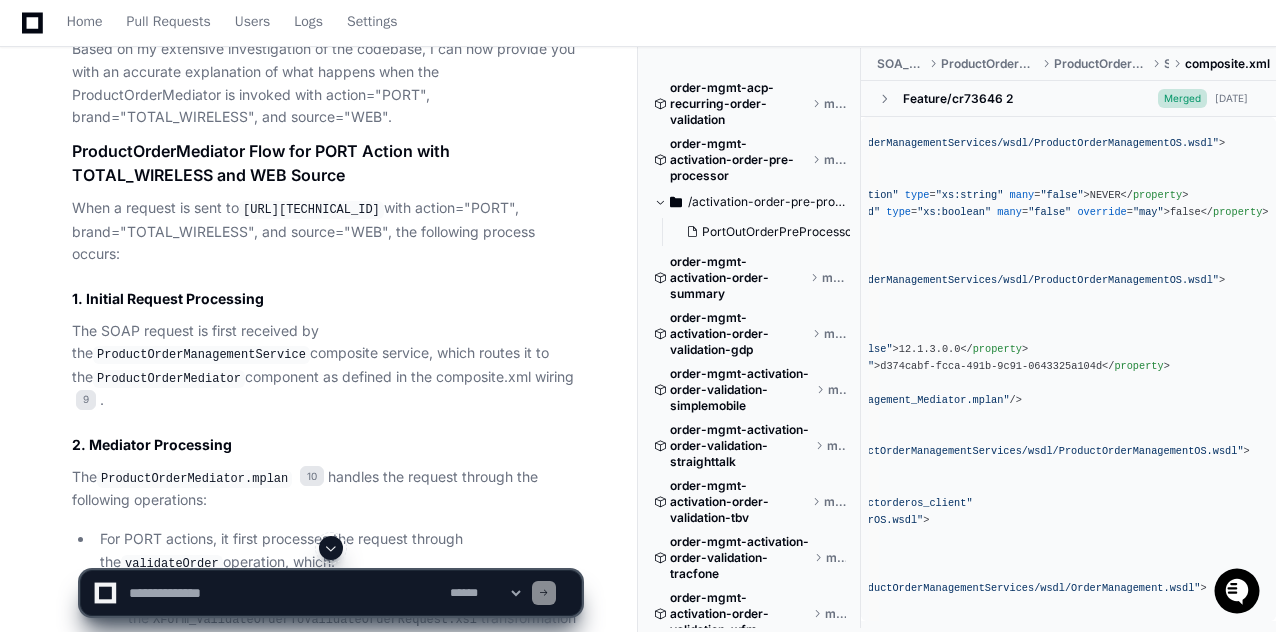 click 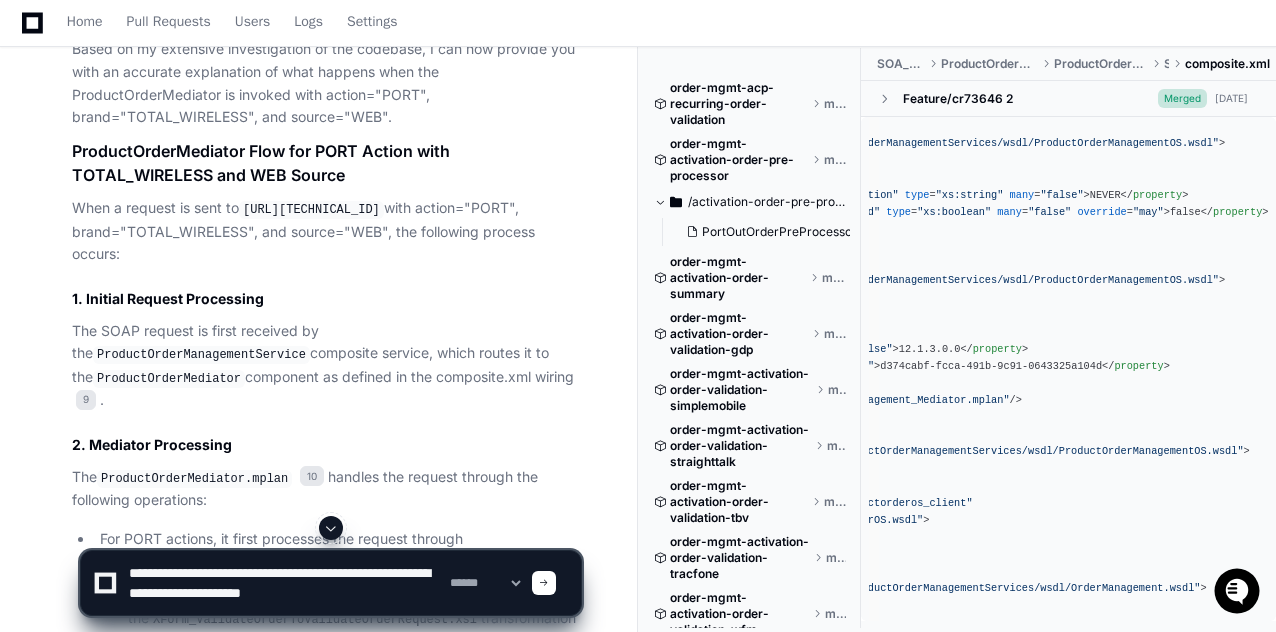 click 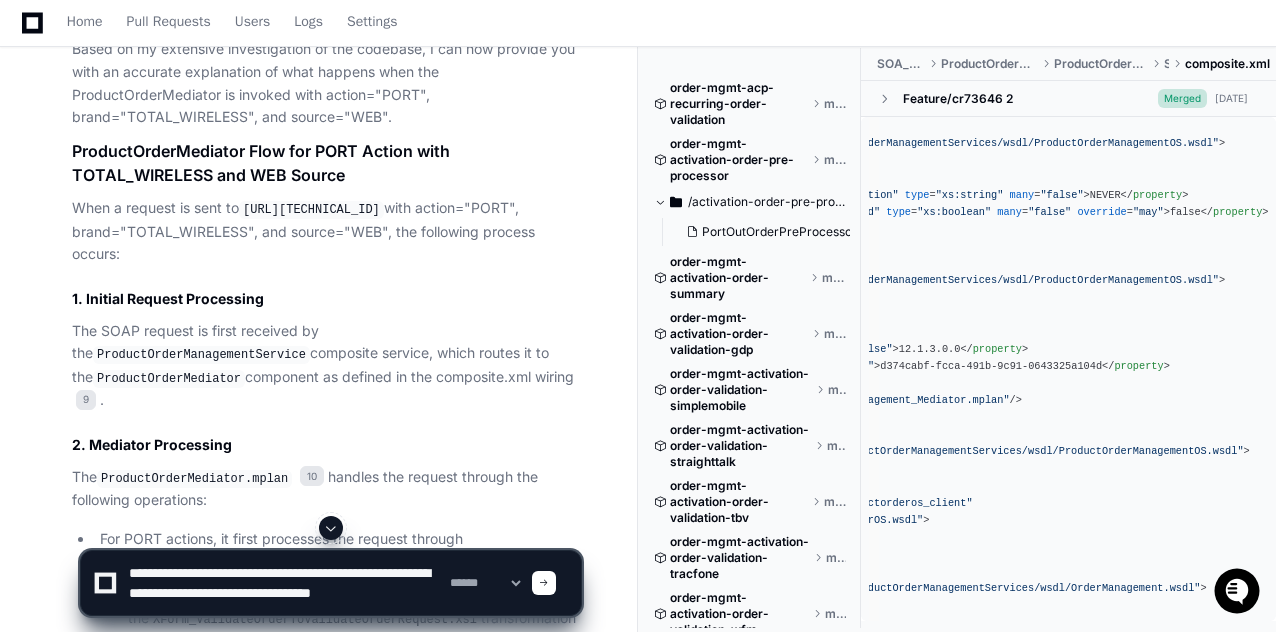 scroll, scrollTop: 6, scrollLeft: 0, axis: vertical 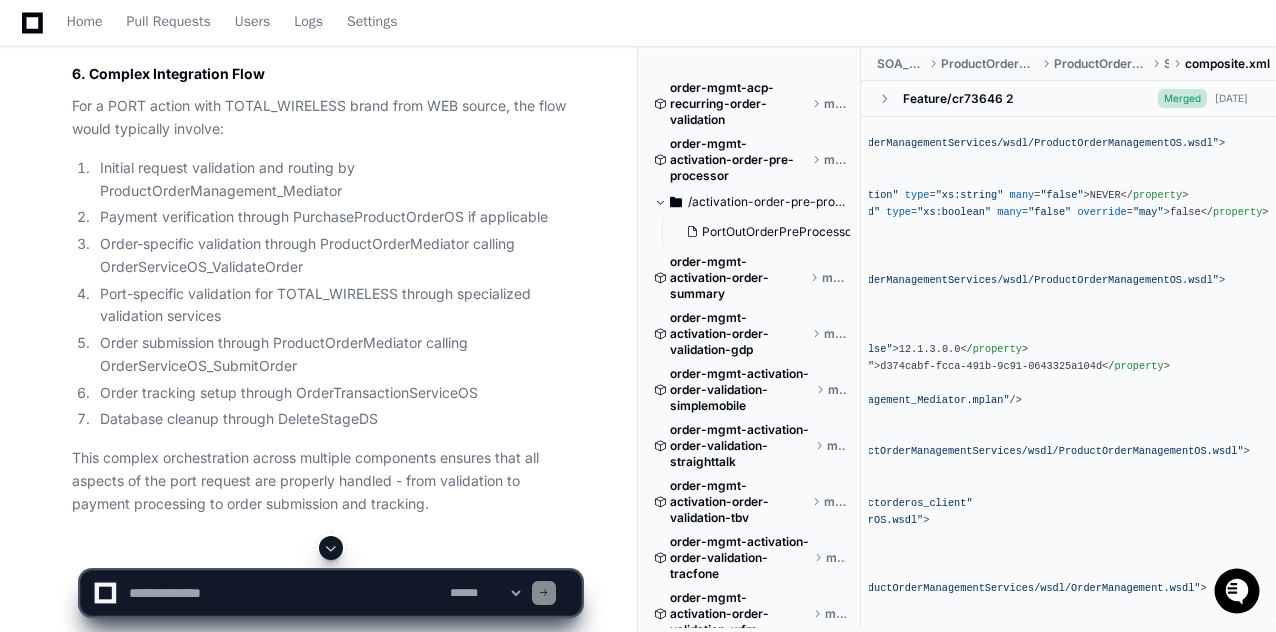 click on "Order-specific validation through ProductOrderMediator calling OrderServiceOS_ValidateOrder" 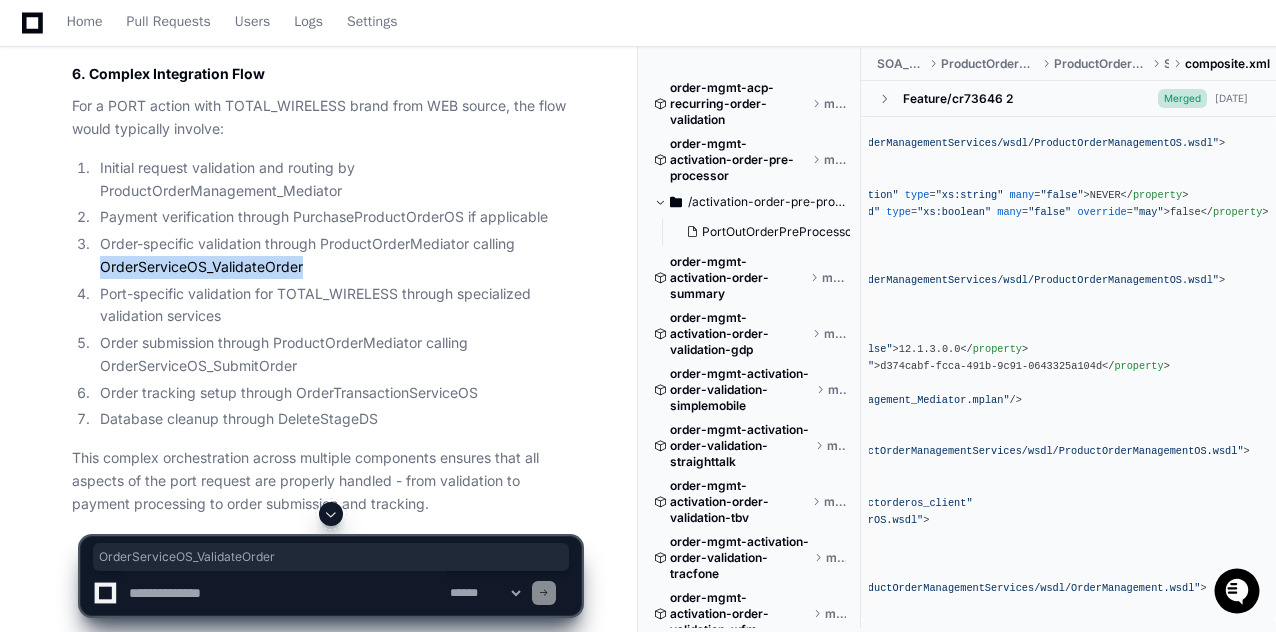 copy on "OrderServiceOS_ValidateOrder" 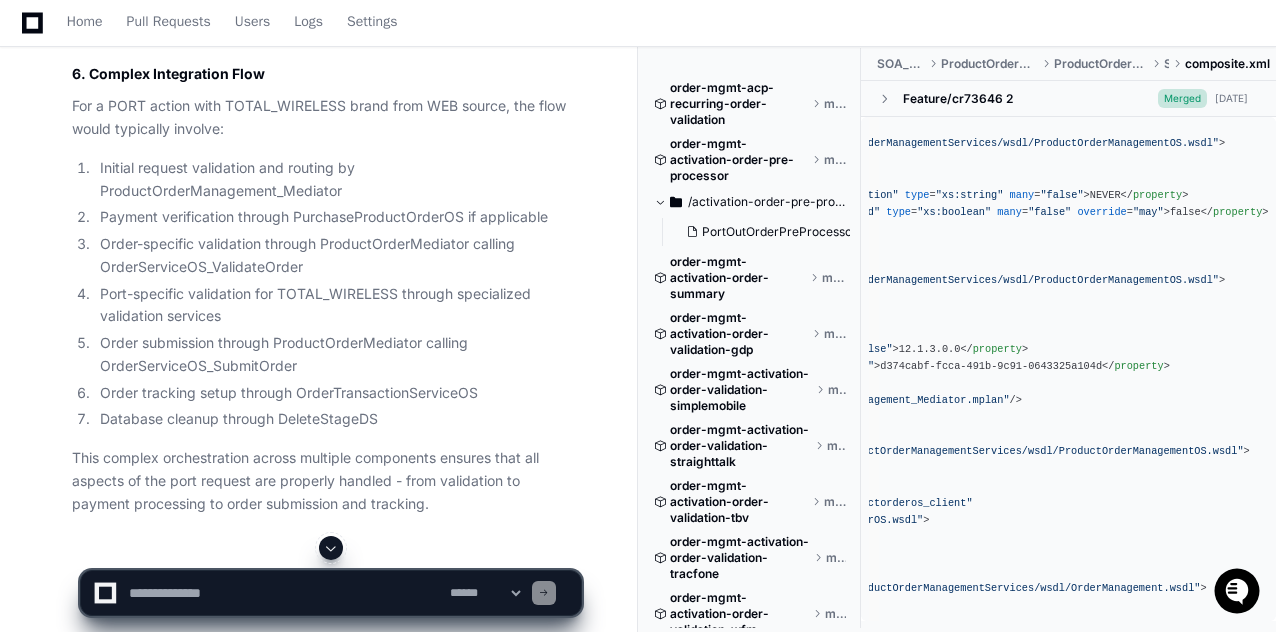 click on "tejeshwer.[PERSON_NAME] 11 minutes ago can you explain ProductOrderManagement_Mediator what happens -> when this  [URL][TECHNICAL_ID]
is invoked with Request contains action="PORT", brand="TOTAL_WIRELESS", source="WEB" , can you give me all variations which can happen
PlayerZero 11 minutes ago Thinking Researching ProductOrderManagement_Mediator PORT TOTAL_WIRELESS WEB I'll explain what happens when the ProductOrderManagement_Mediator service is invoked with the specified parameters. Let me investigate this by searching for relevant information in the codebase.
Researching ProductOrderManagement_Mediator PORT TOTAL_WIRELESS flow I need to dive deeper into how the ProductOrderManagement_Mediator works, especially for PORT actions with TOTAL_WIRELESS brand and WEB source. Let's look for more specific information about the service.
Exploring soa-12c/*
2 3 4 5 6 7 8" 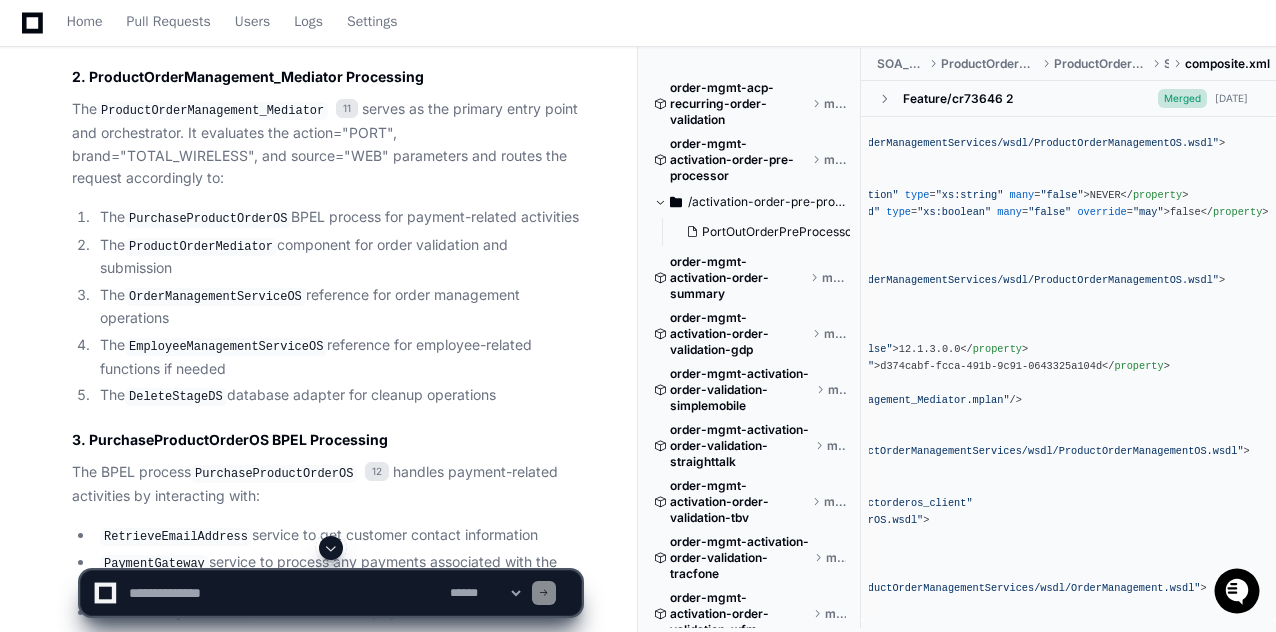 scroll, scrollTop: 8594, scrollLeft: 0, axis: vertical 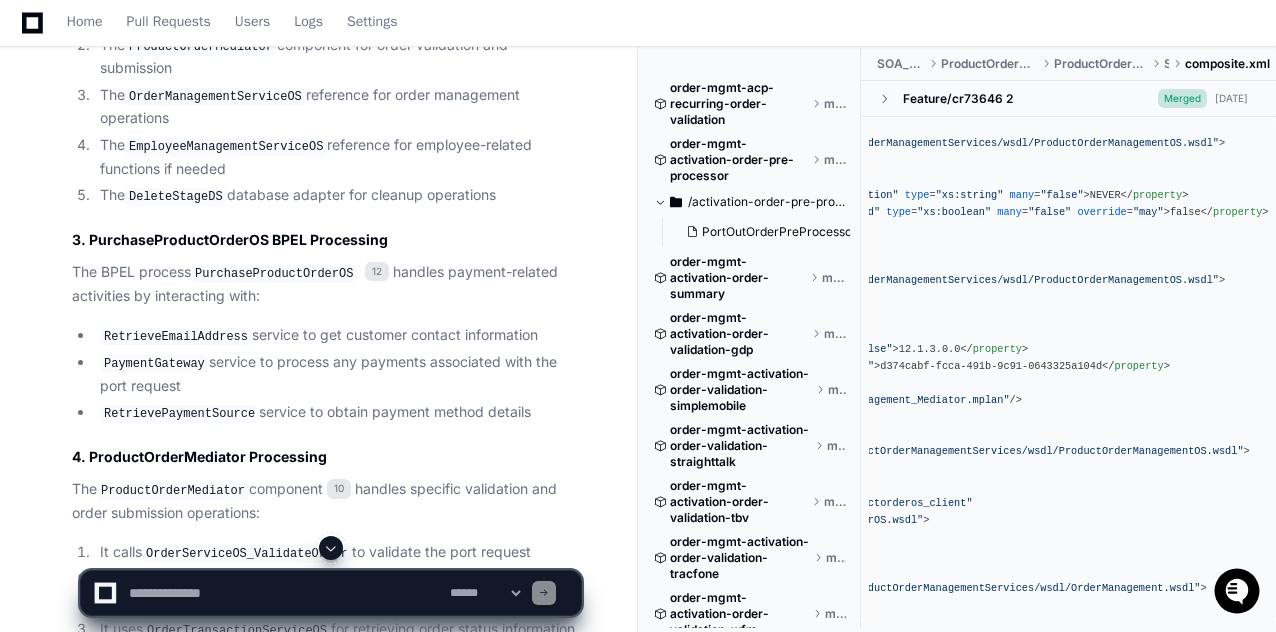 click 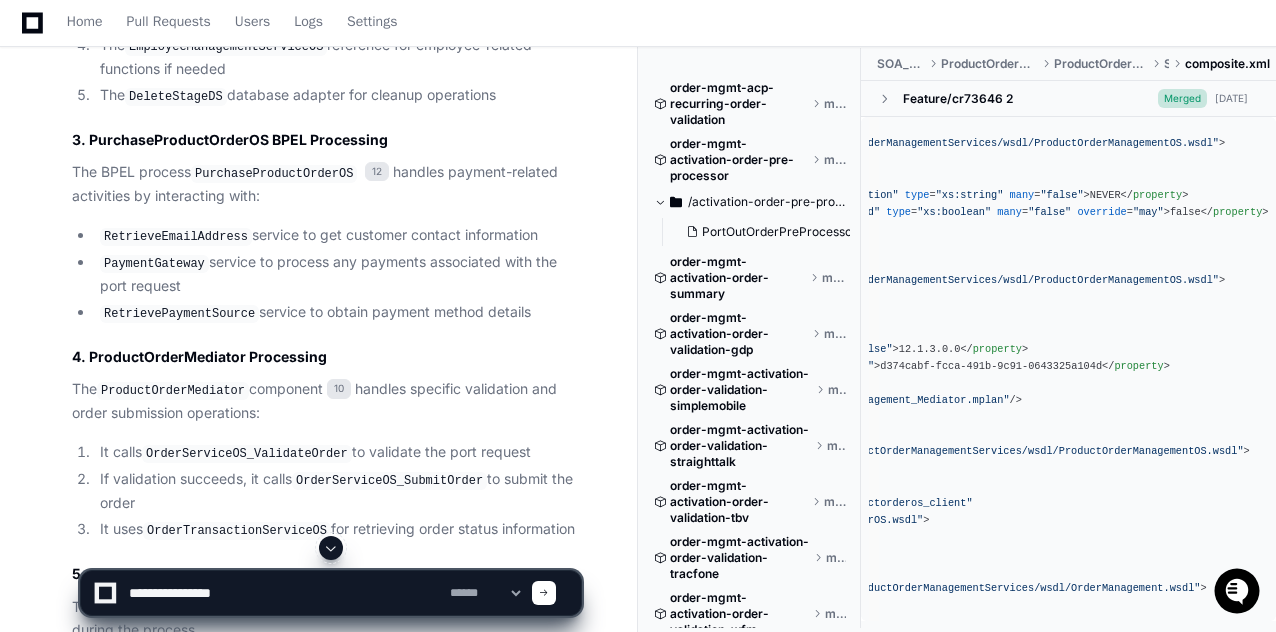 scroll, scrollTop: 8794, scrollLeft: 0, axis: vertical 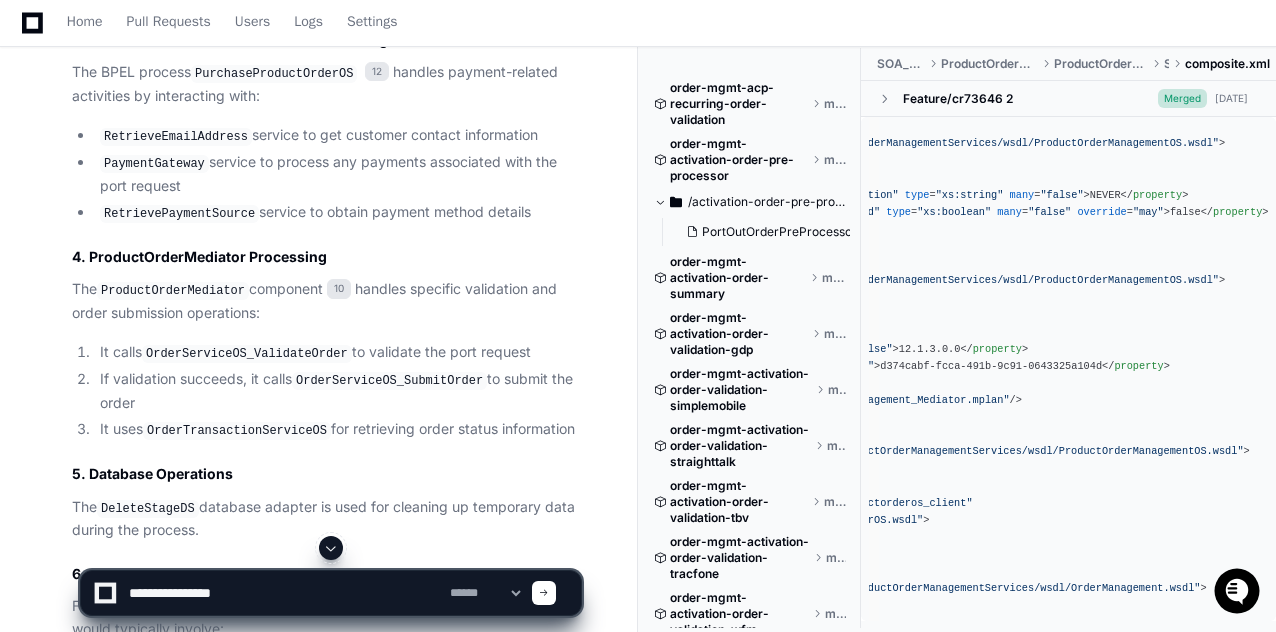 click on "OrderServiceOS_SubmitOrder" 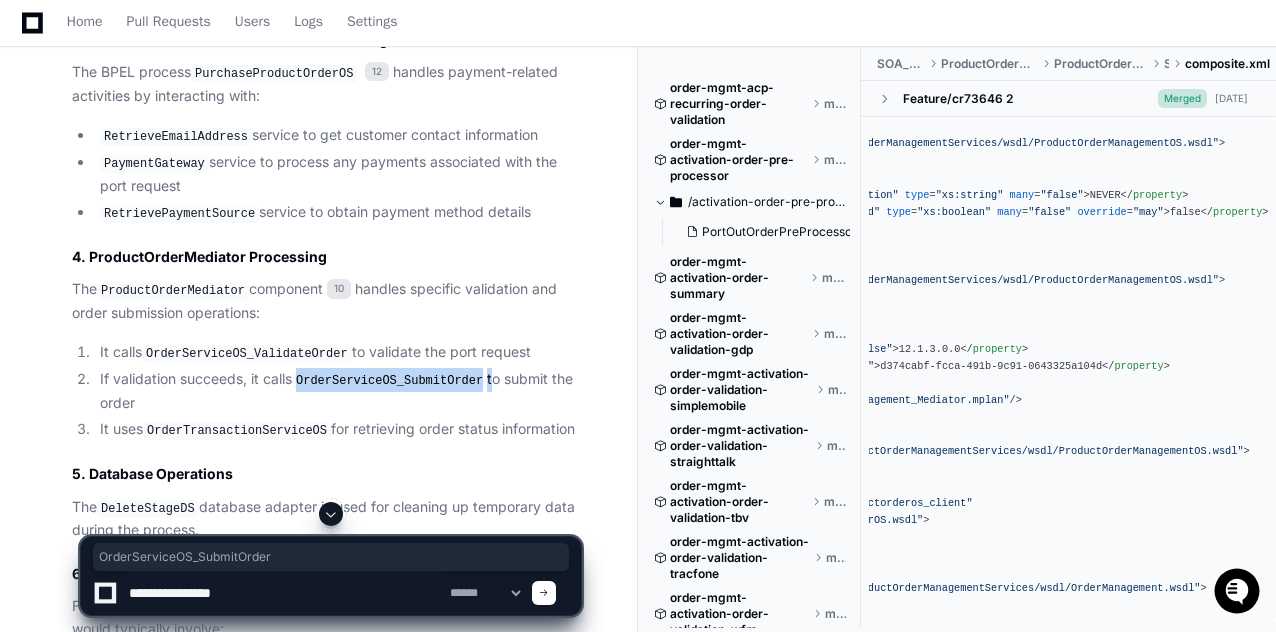 click on "OrderServiceOS_SubmitOrder" 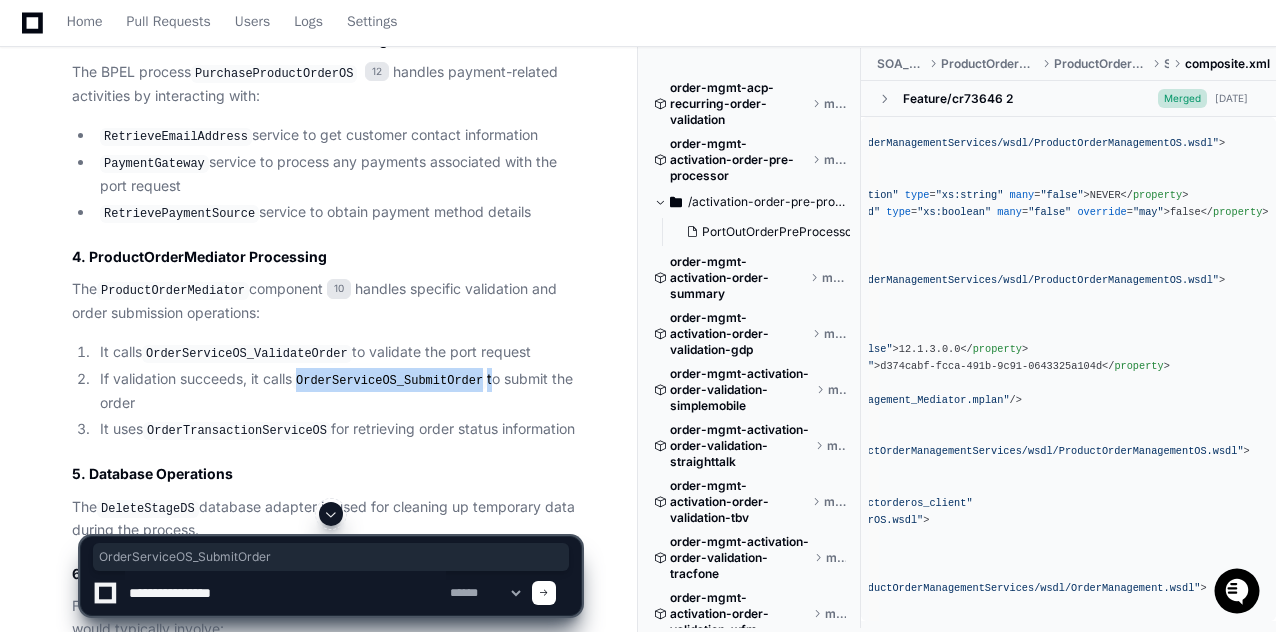 copy on "OrderServiceOS_SubmitOrder" 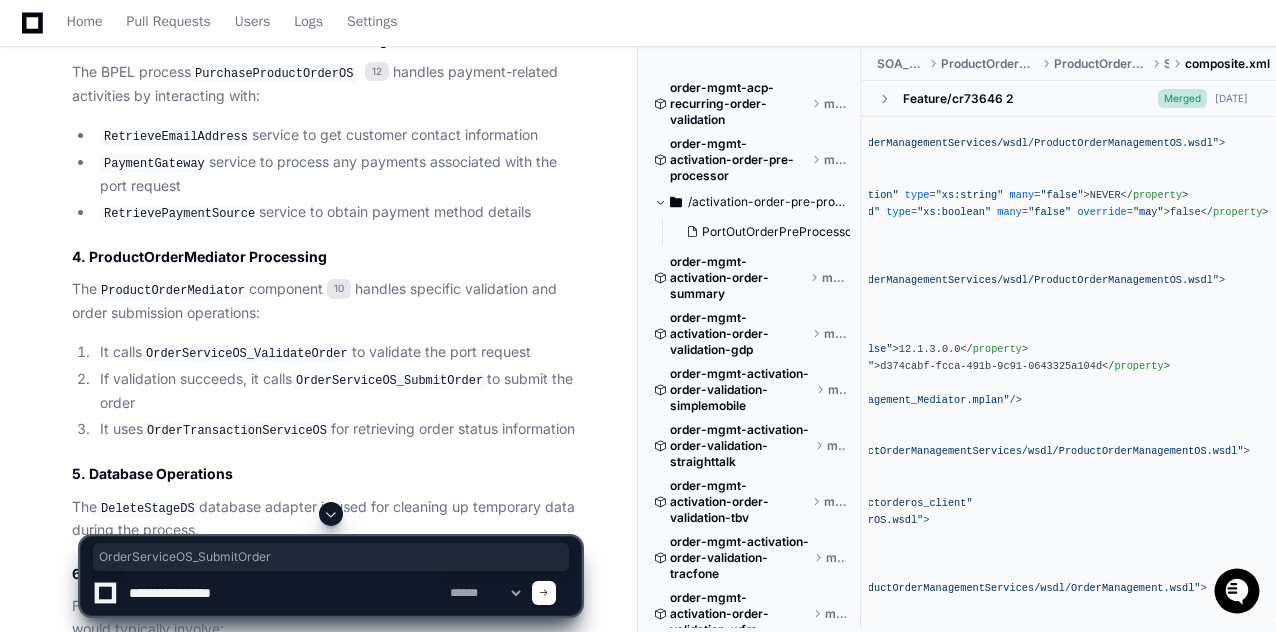 click 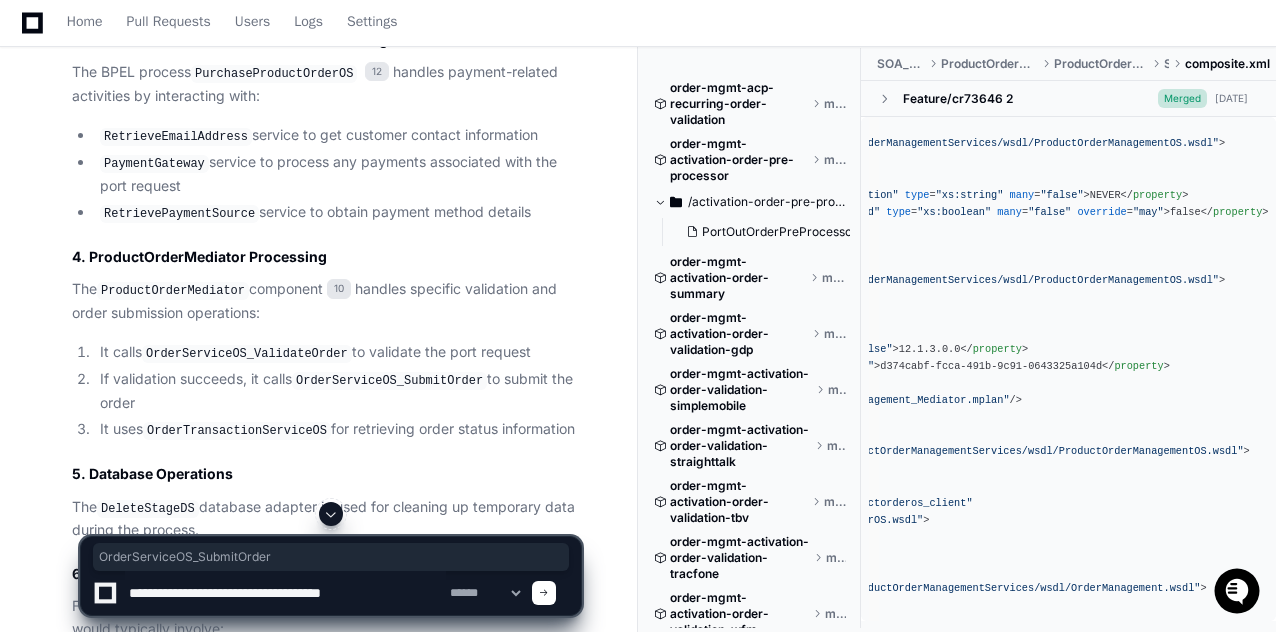 paste on "**********" 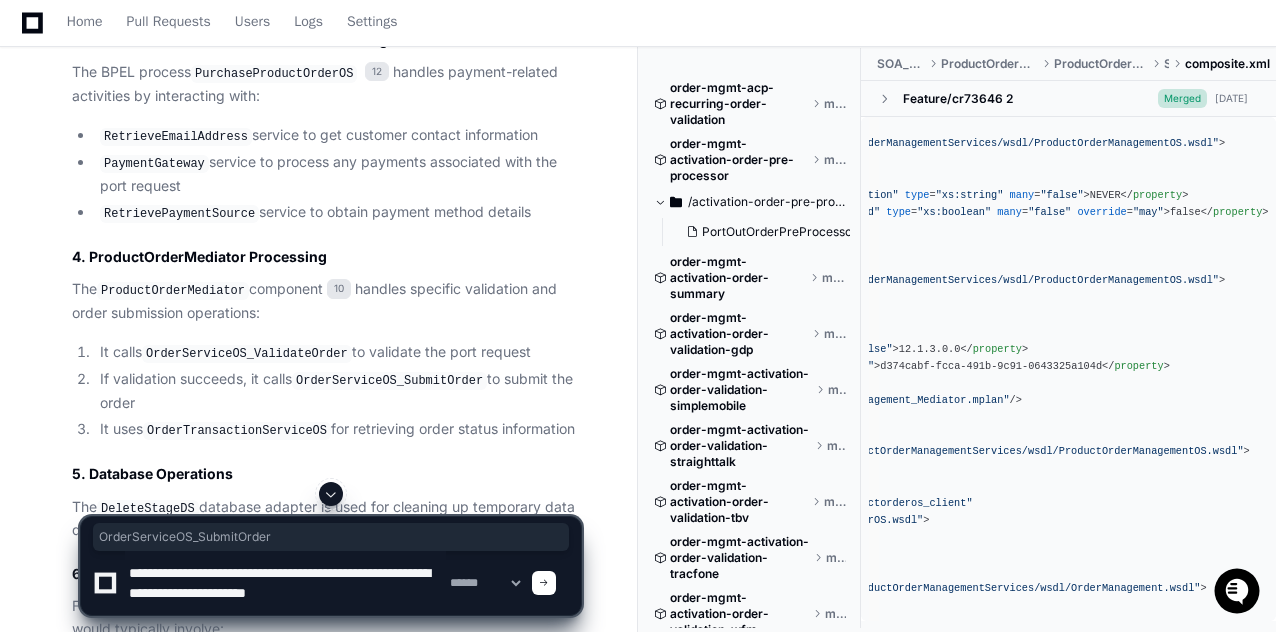 scroll, scrollTop: 6, scrollLeft: 0, axis: vertical 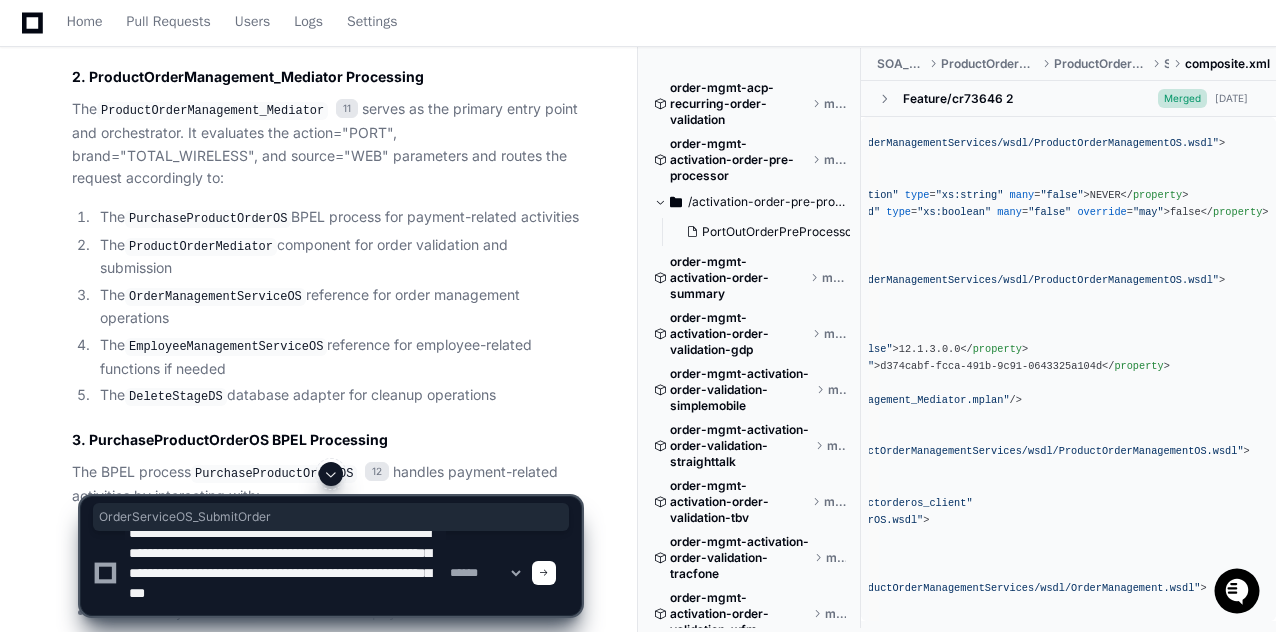 type on "**********" 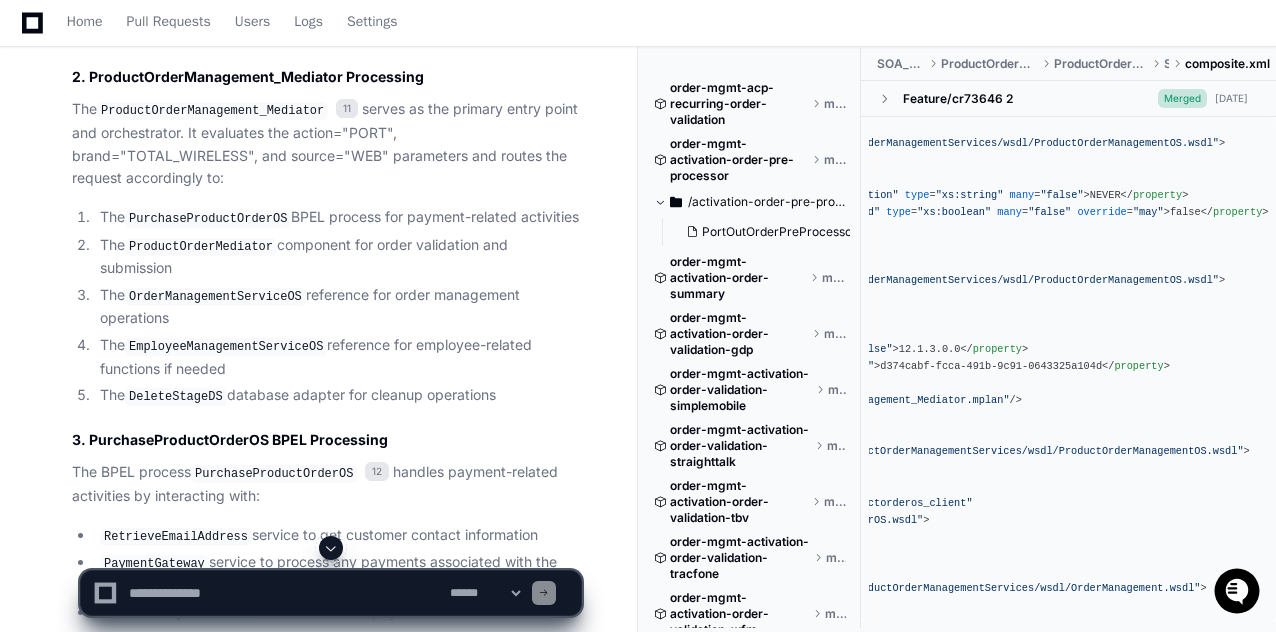 scroll, scrollTop: 0, scrollLeft: 0, axis: both 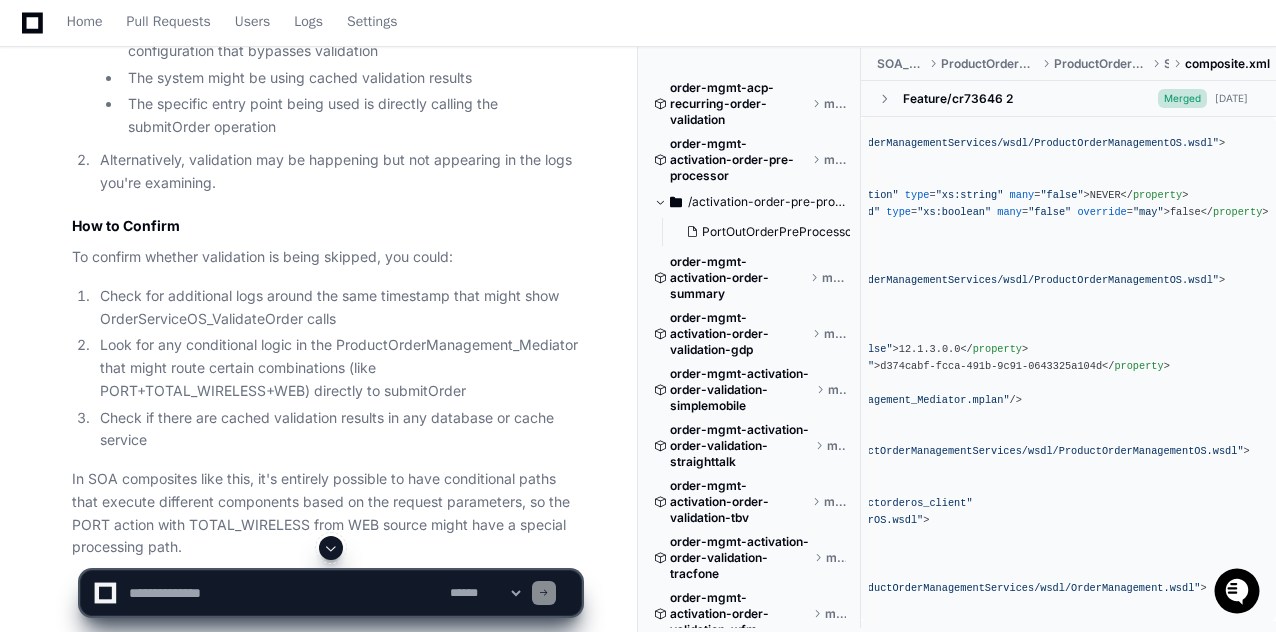 click on "Check for additional logs around the same timestamp that might show OrderServiceOS_ValidateOrder calls" 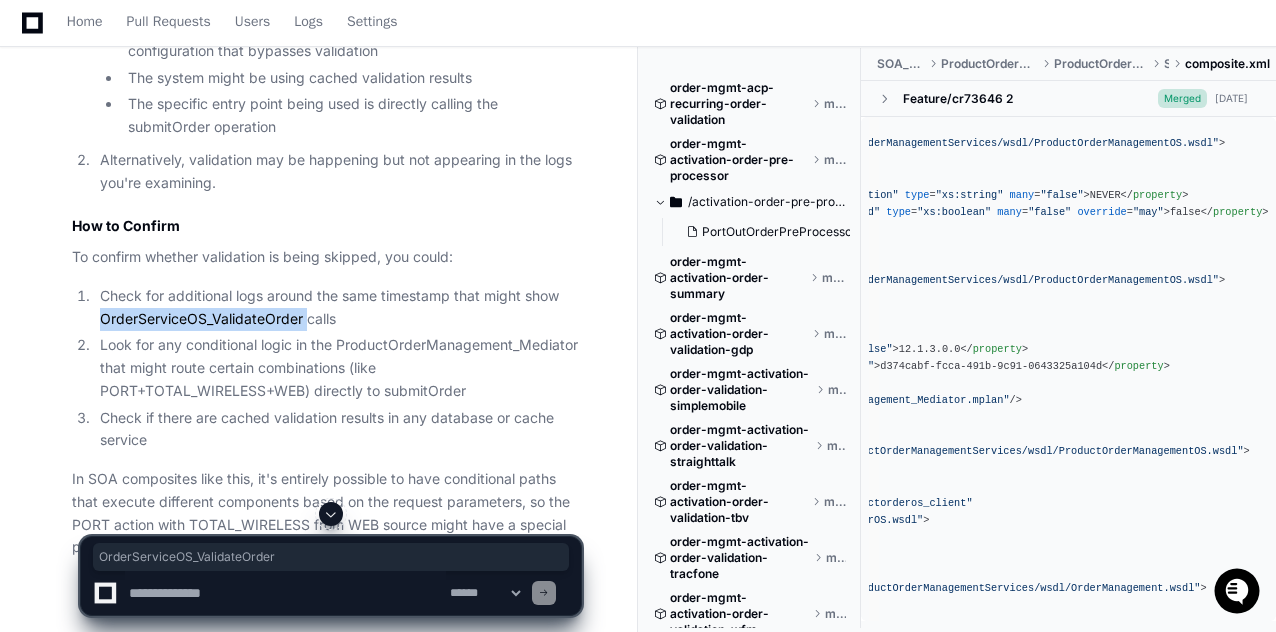 copy on "OrderServiceOS_ValidateOrder" 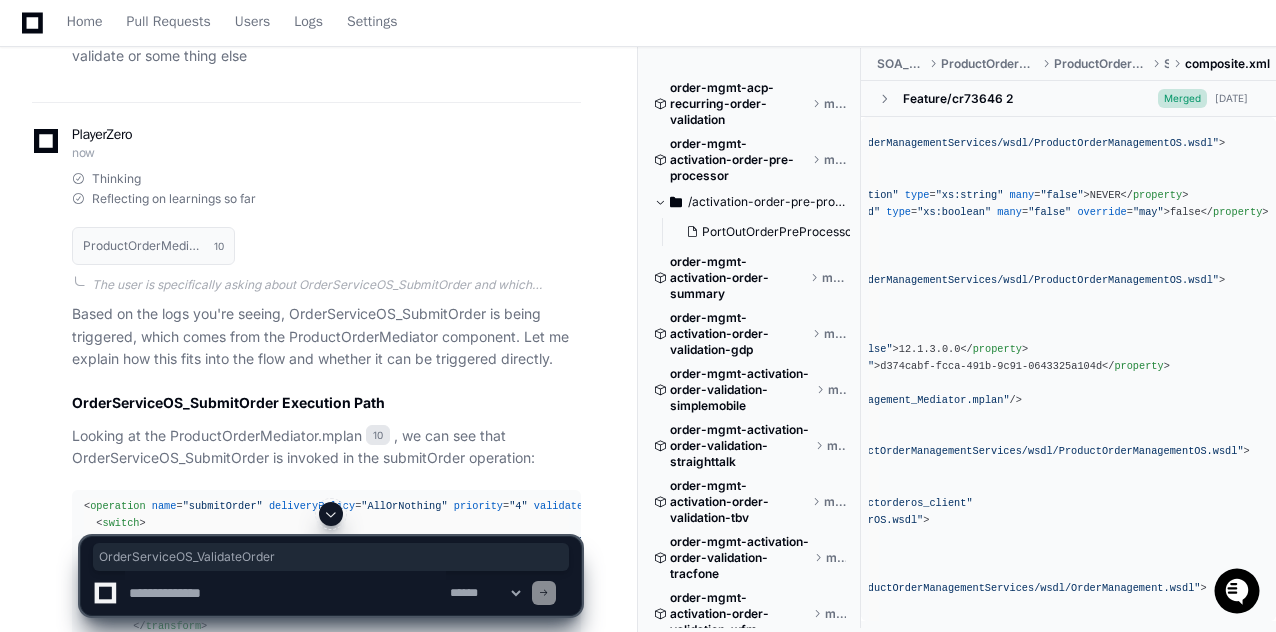 scroll, scrollTop: 10115, scrollLeft: 0, axis: vertical 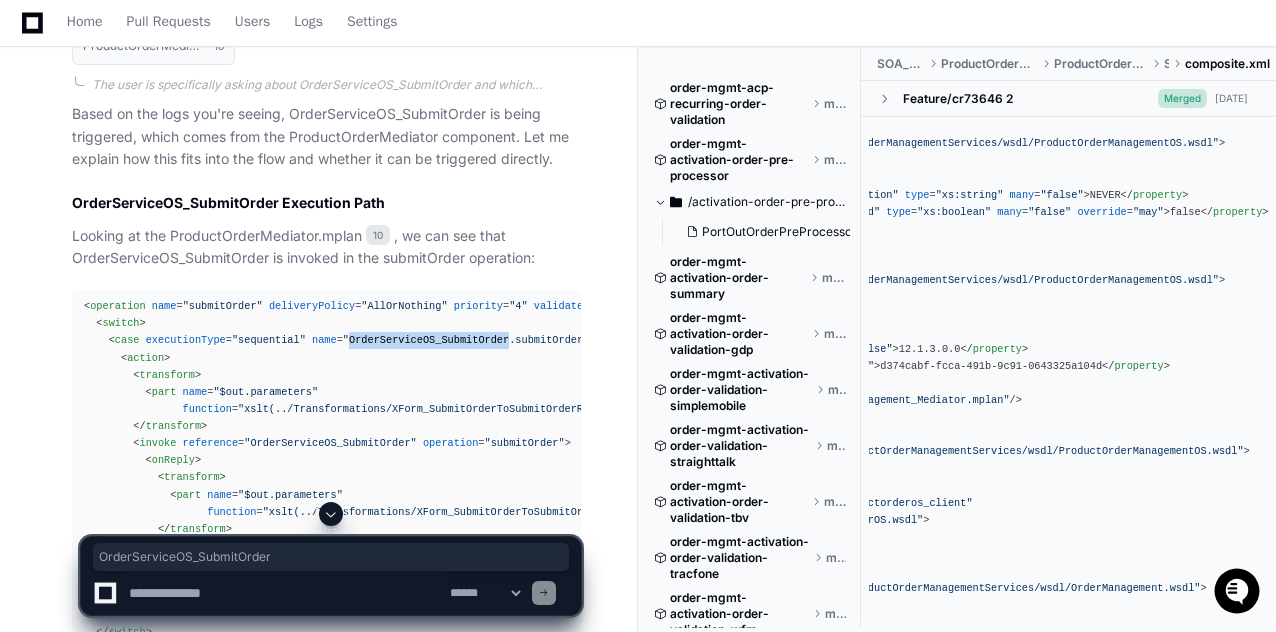 drag, startPoint x: 328, startPoint y: 331, endPoint x: 472, endPoint y: 332, distance: 144.00348 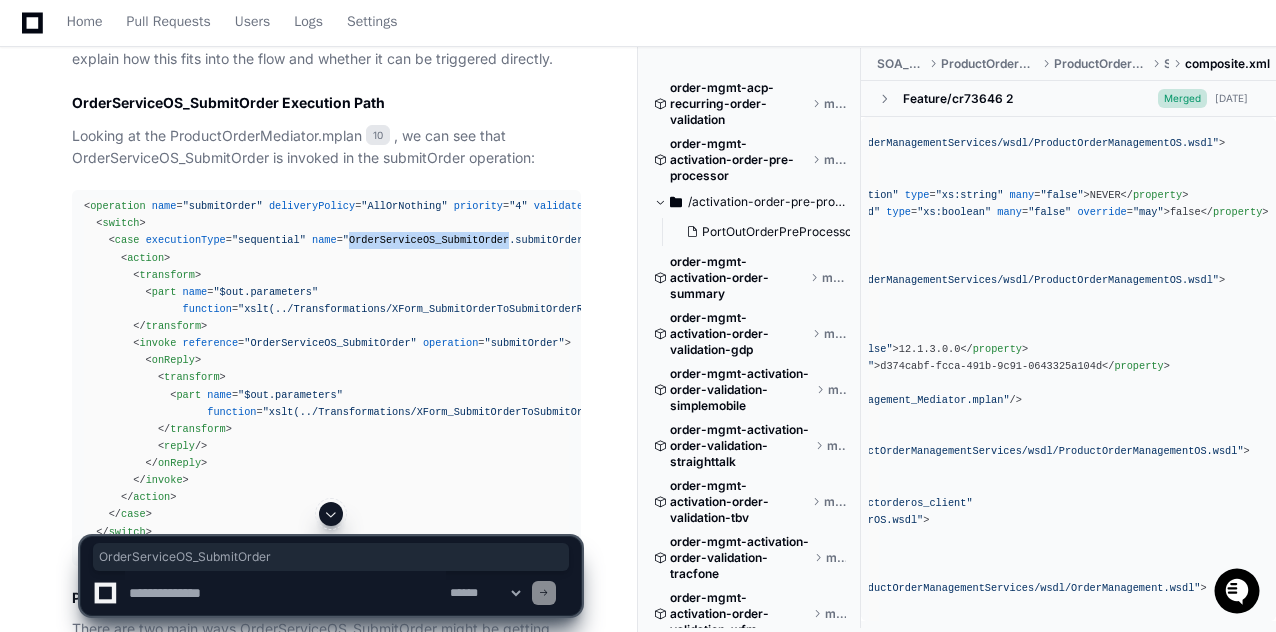 scroll, scrollTop: 10115, scrollLeft: 0, axis: vertical 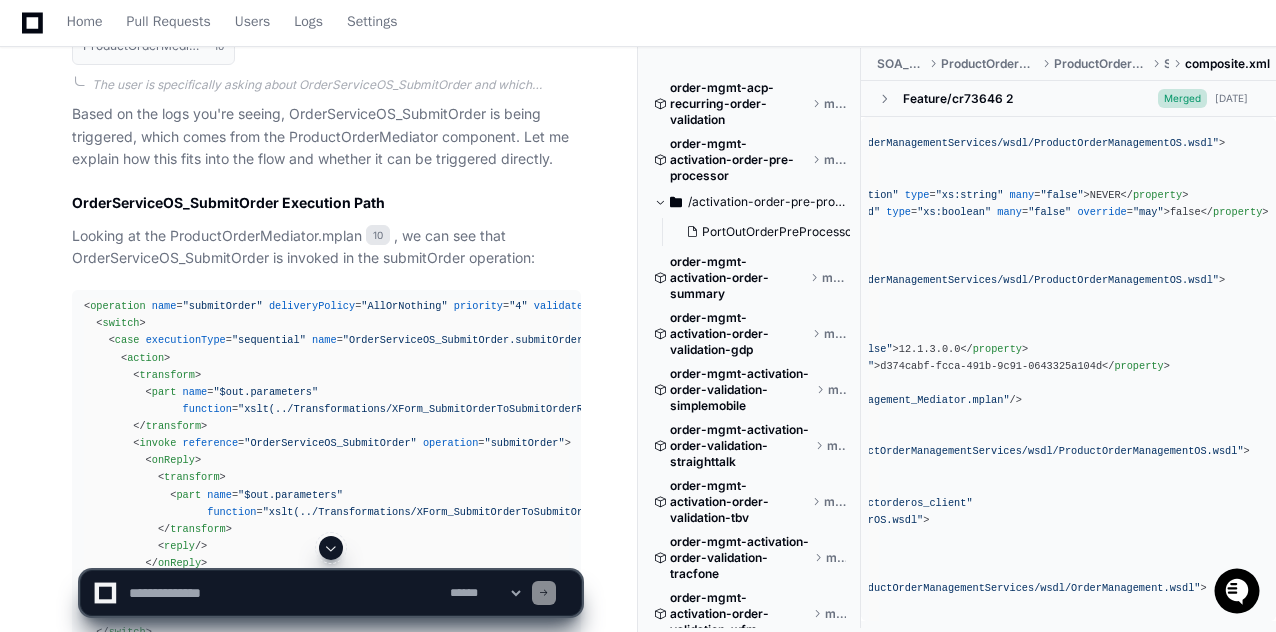click 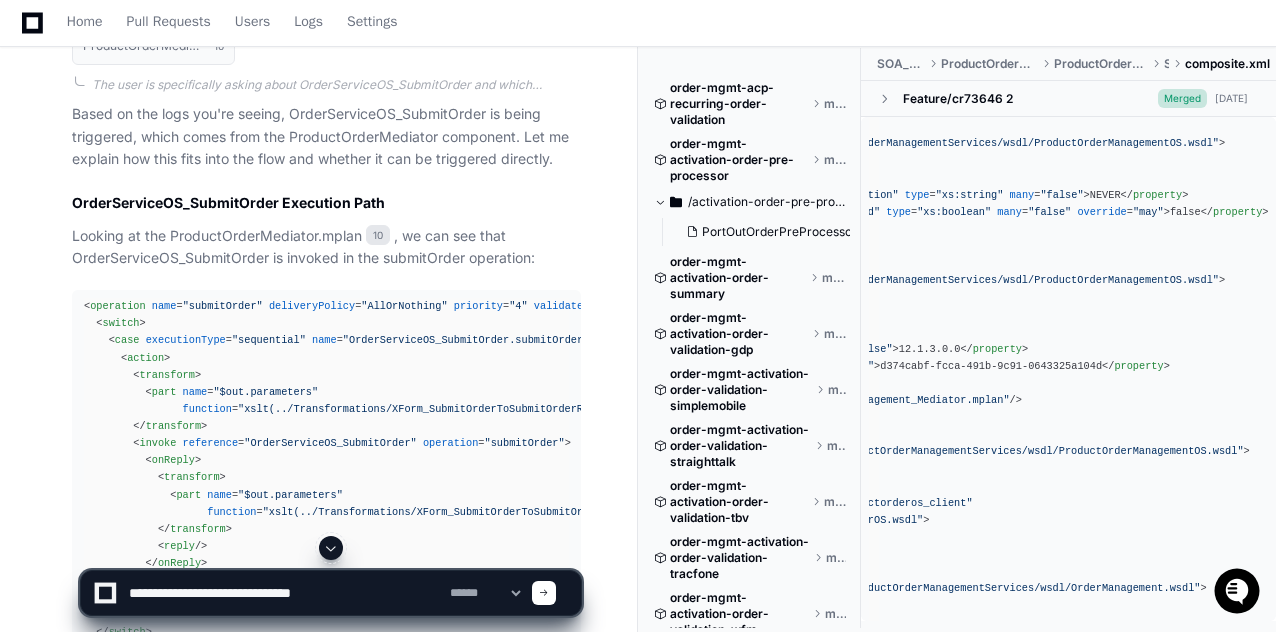 paste on "**********" 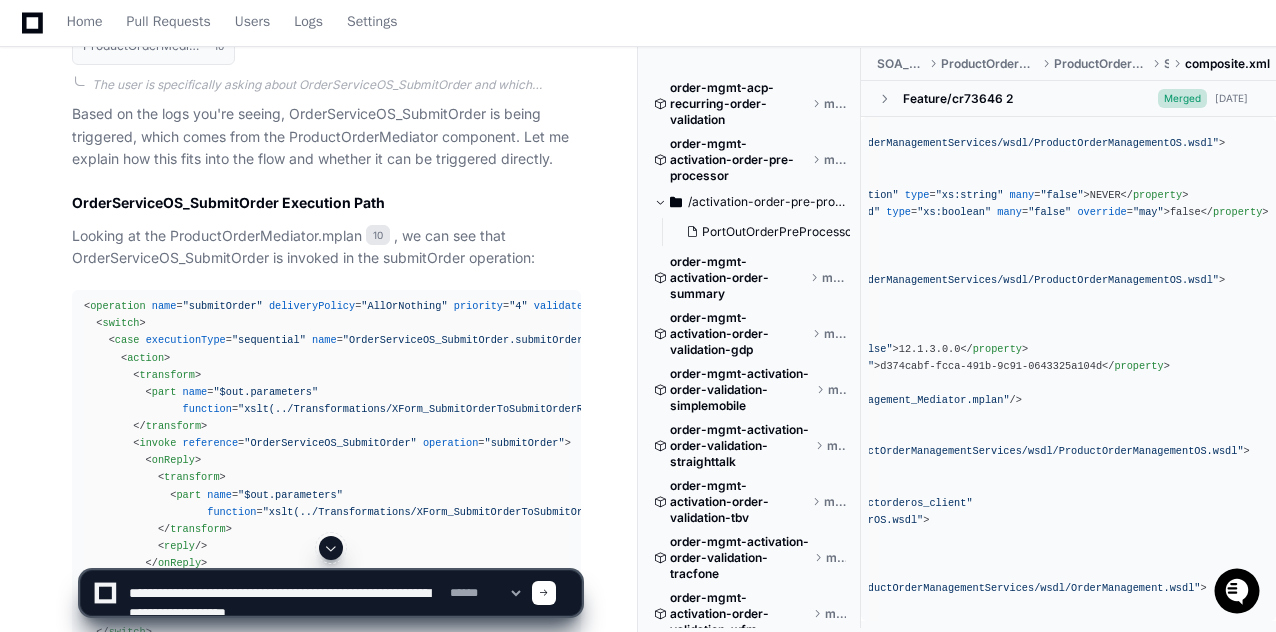scroll, scrollTop: 6, scrollLeft: 0, axis: vertical 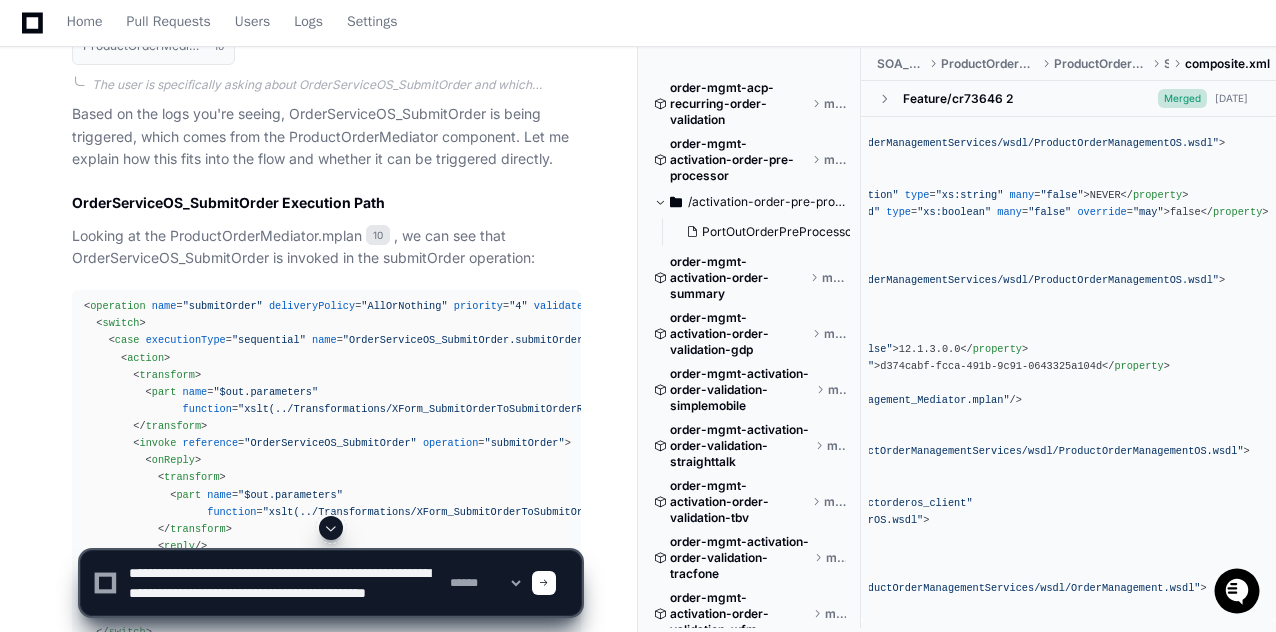 click 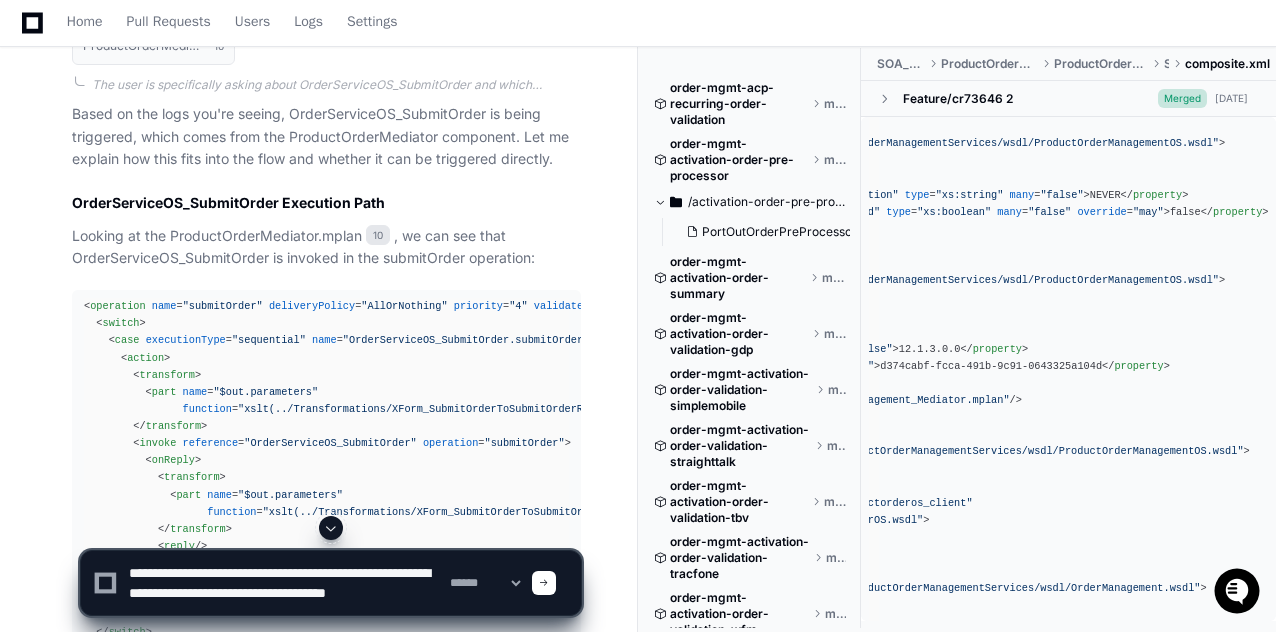 click 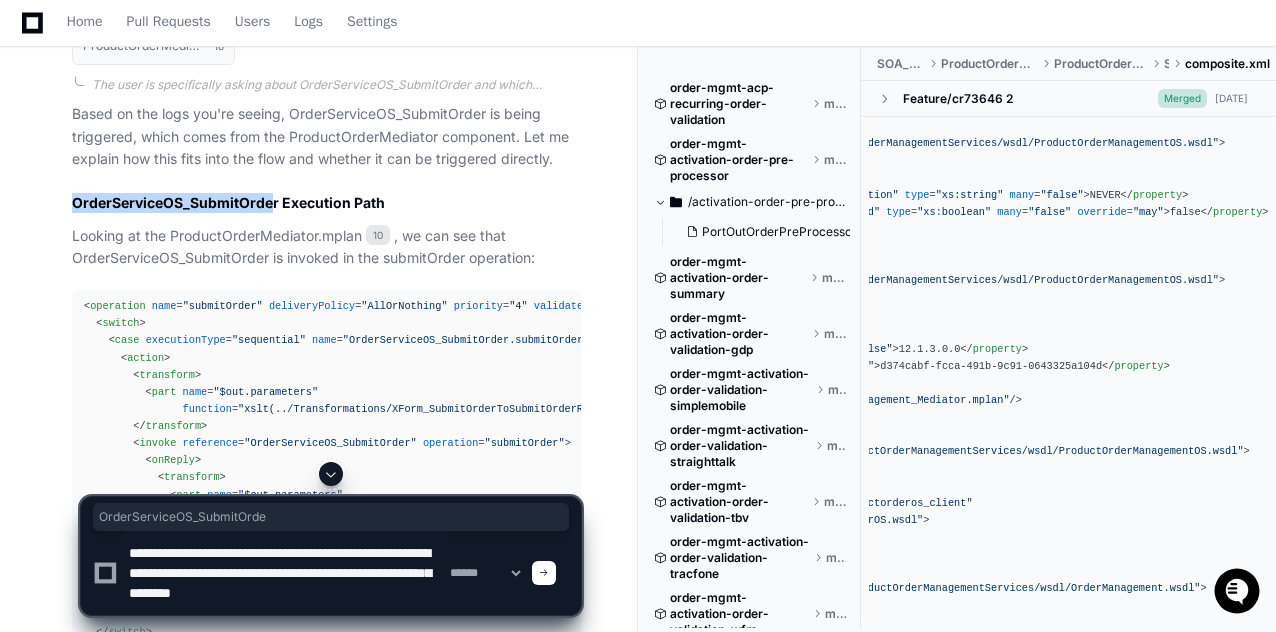 drag, startPoint x: 273, startPoint y: 189, endPoint x: 76, endPoint y: 188, distance: 197.00253 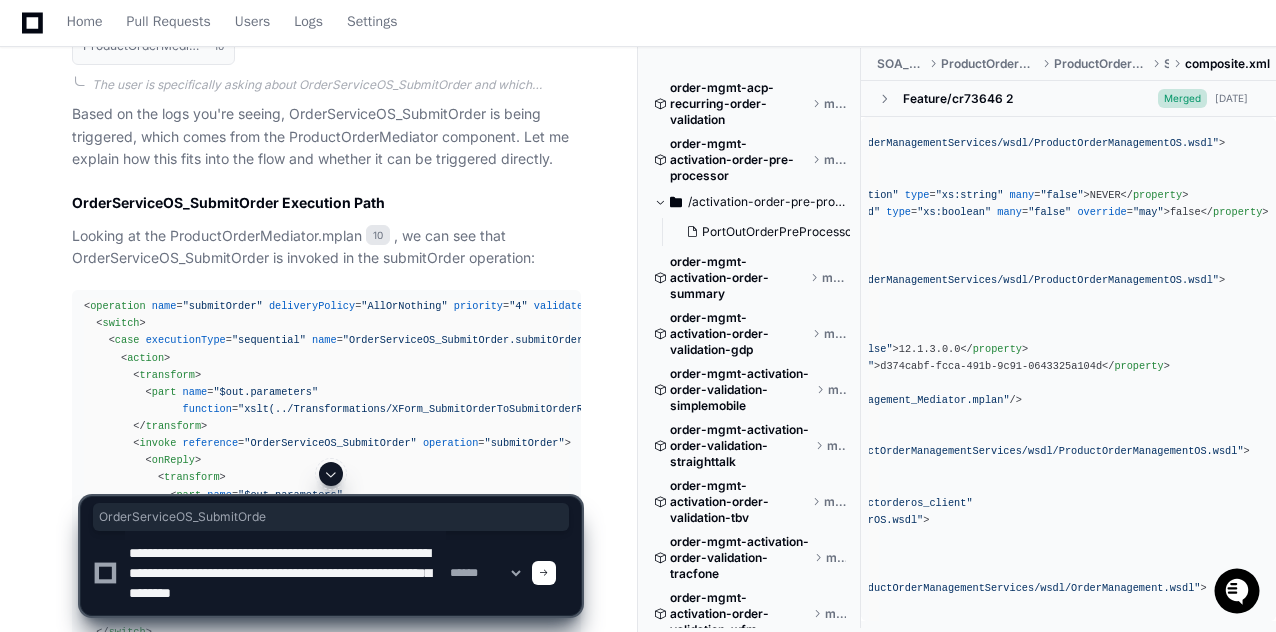 click 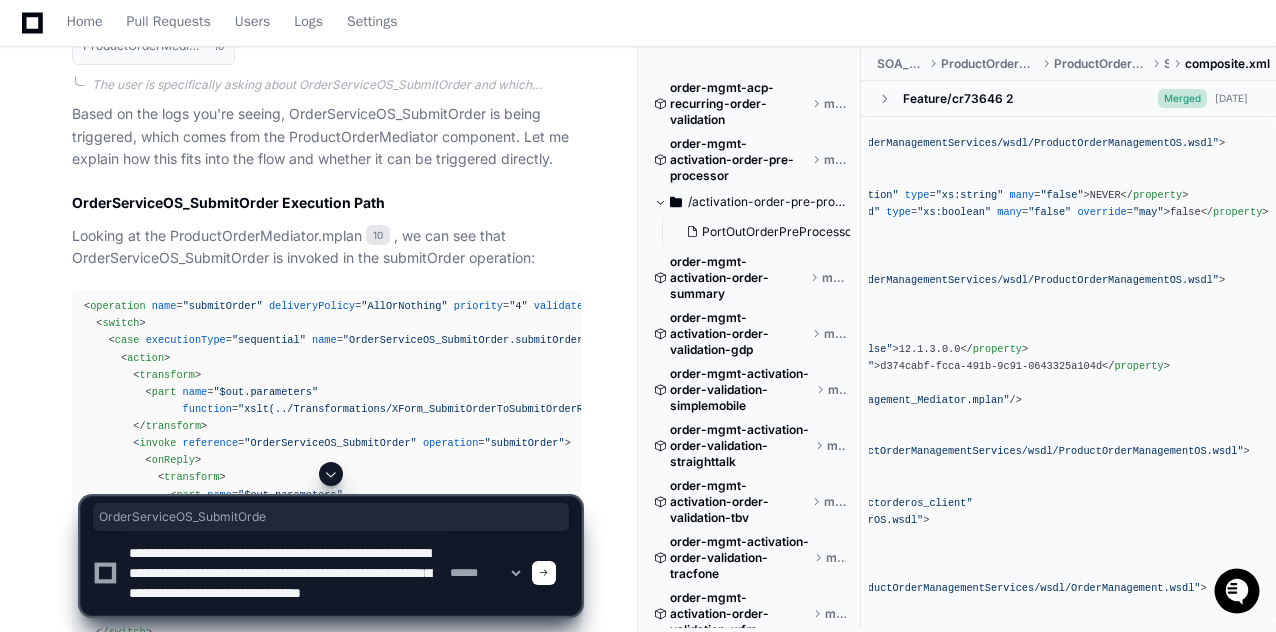 type on "**********" 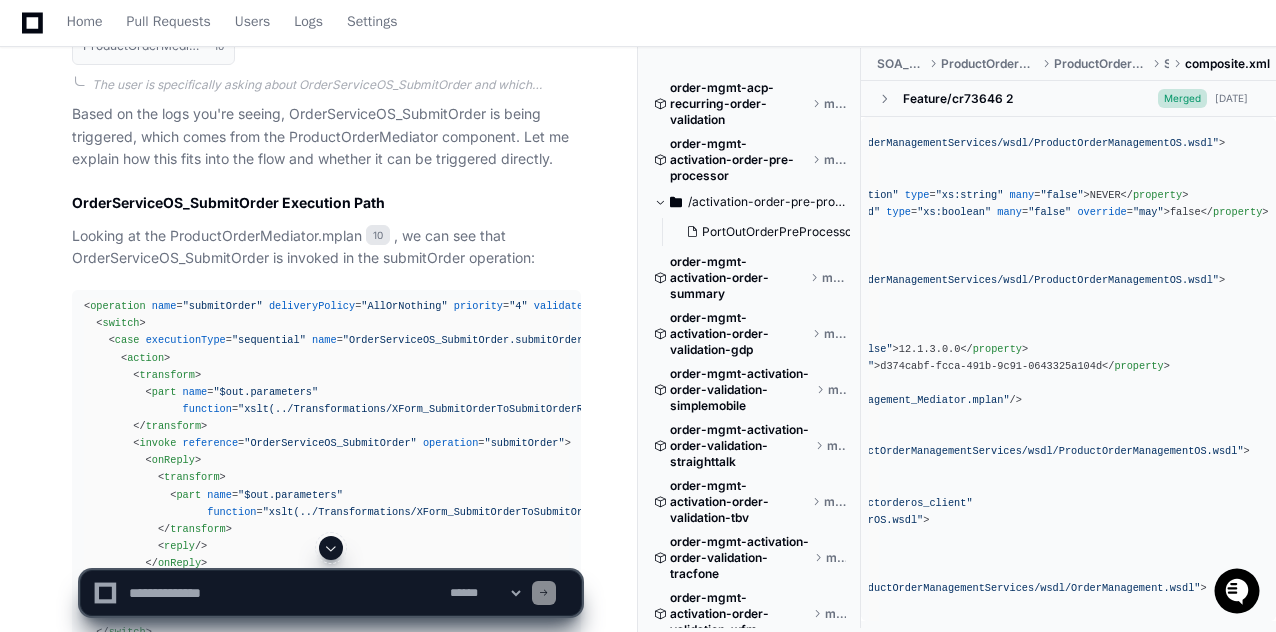 scroll, scrollTop: 0, scrollLeft: 0, axis: both 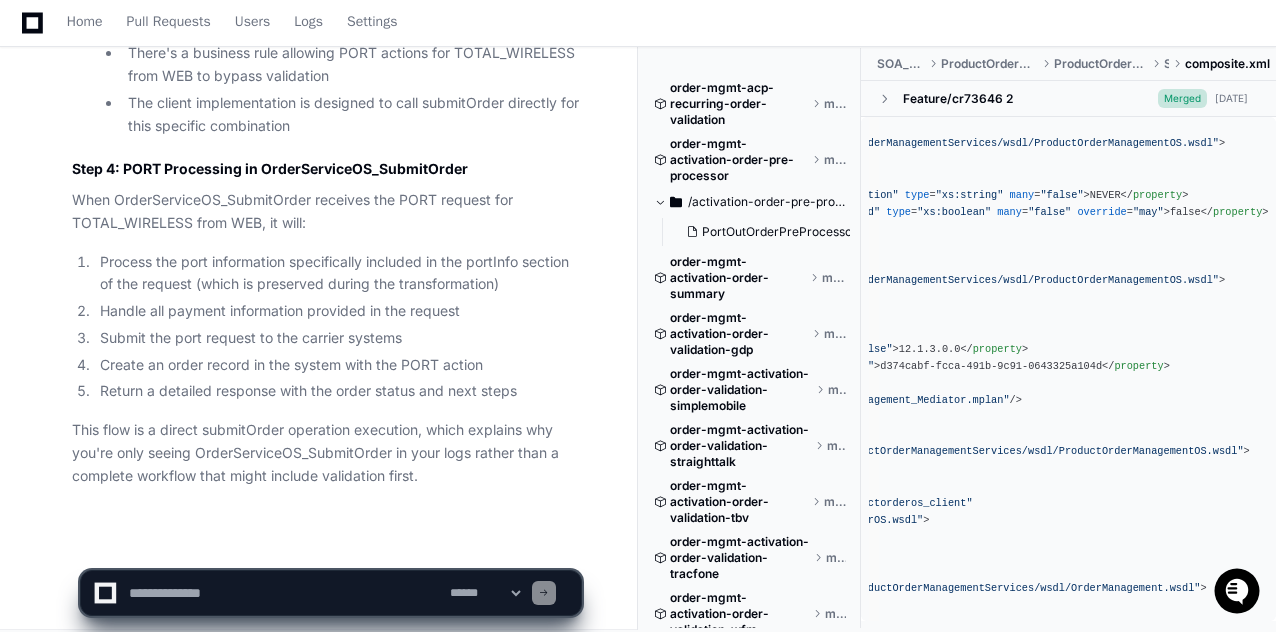 click 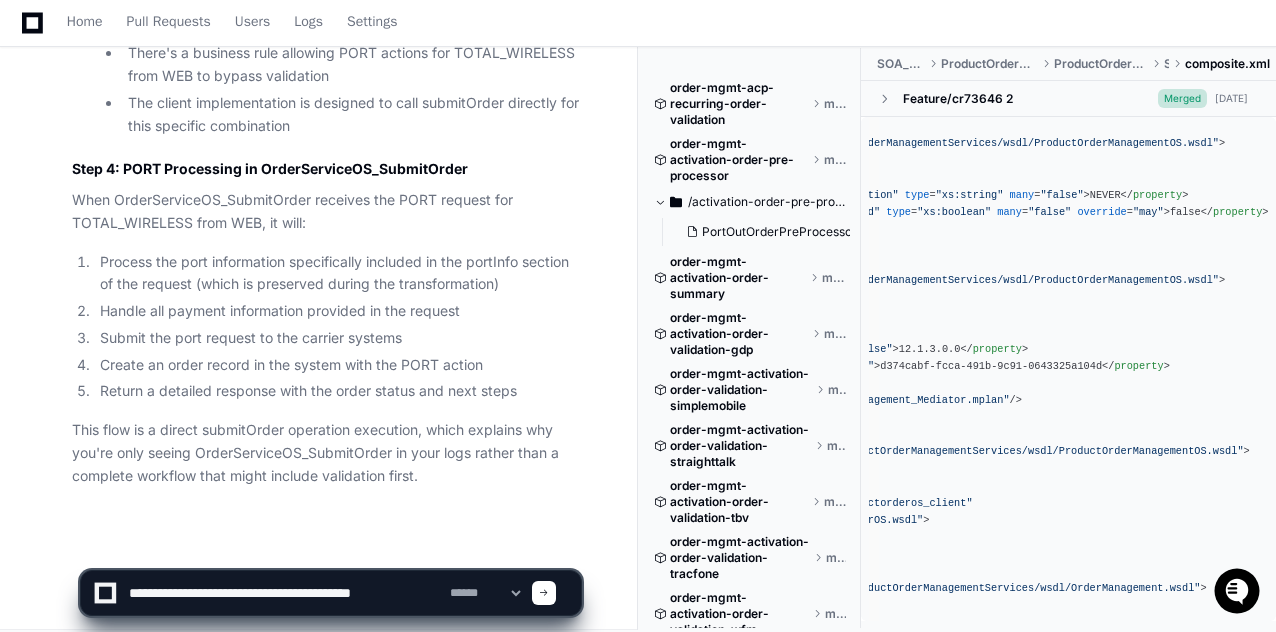 paste on "**********" 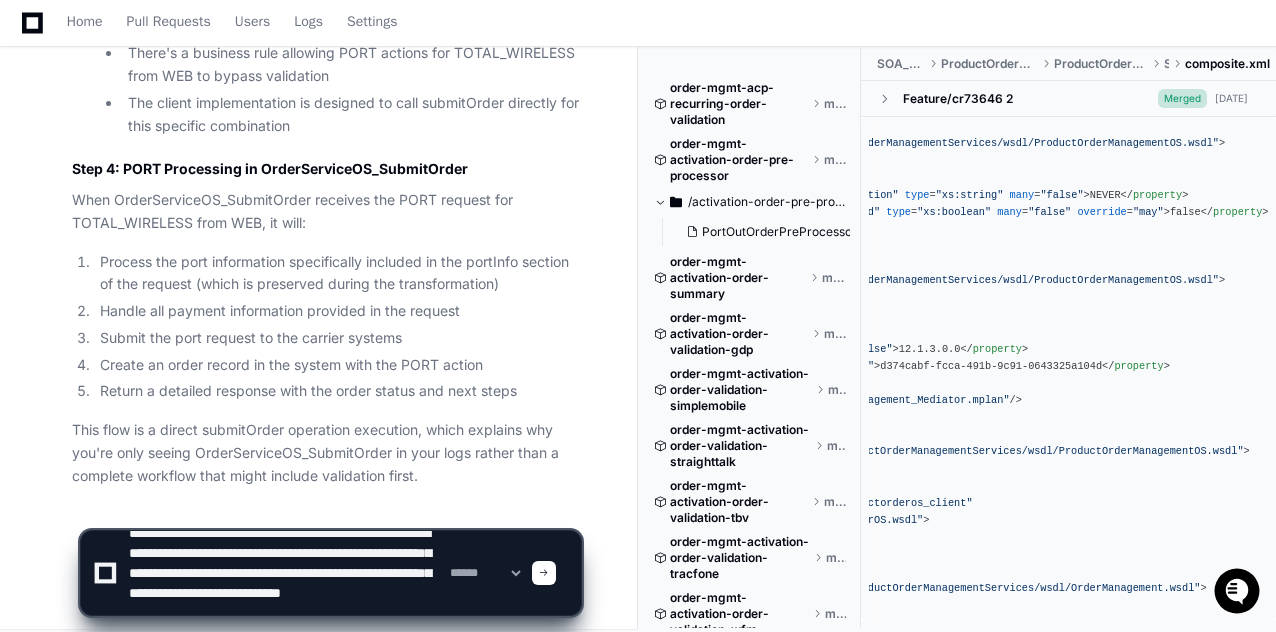 scroll, scrollTop: 0, scrollLeft: 0, axis: both 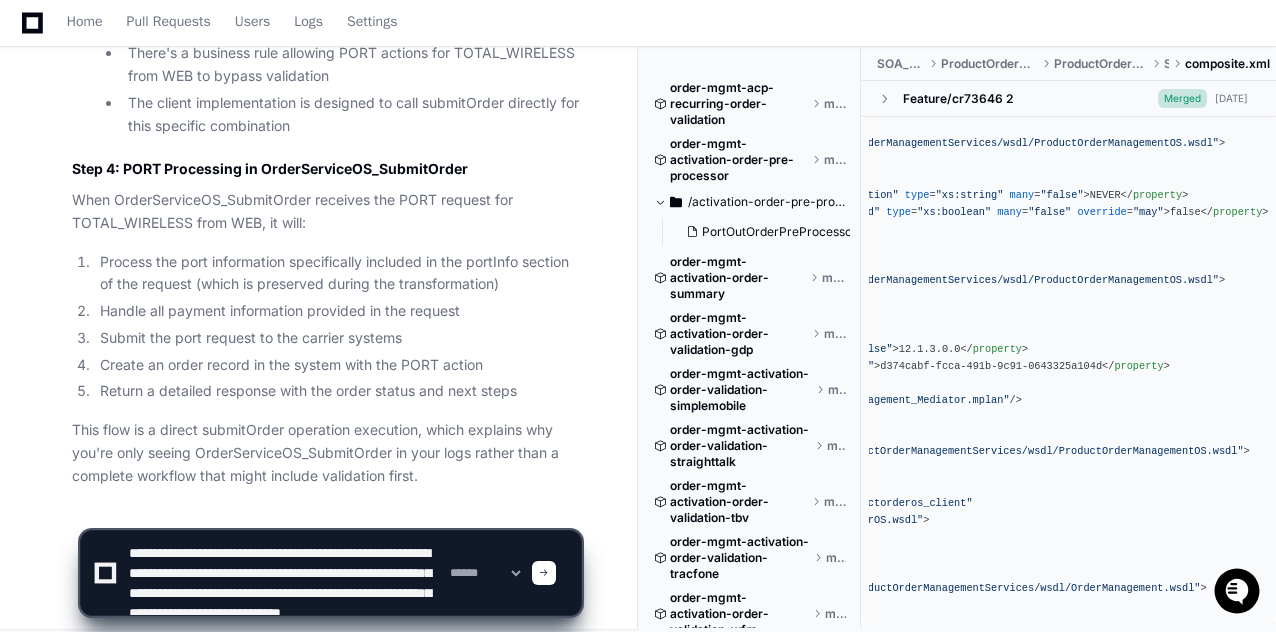 click 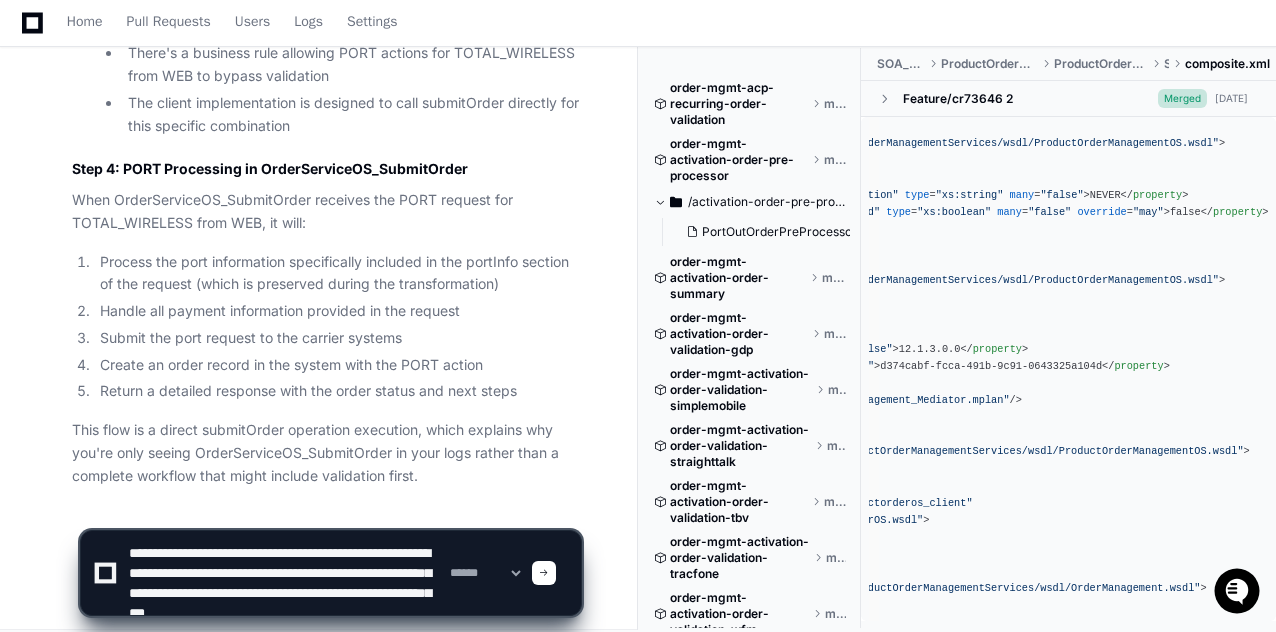 scroll, scrollTop: 40, scrollLeft: 0, axis: vertical 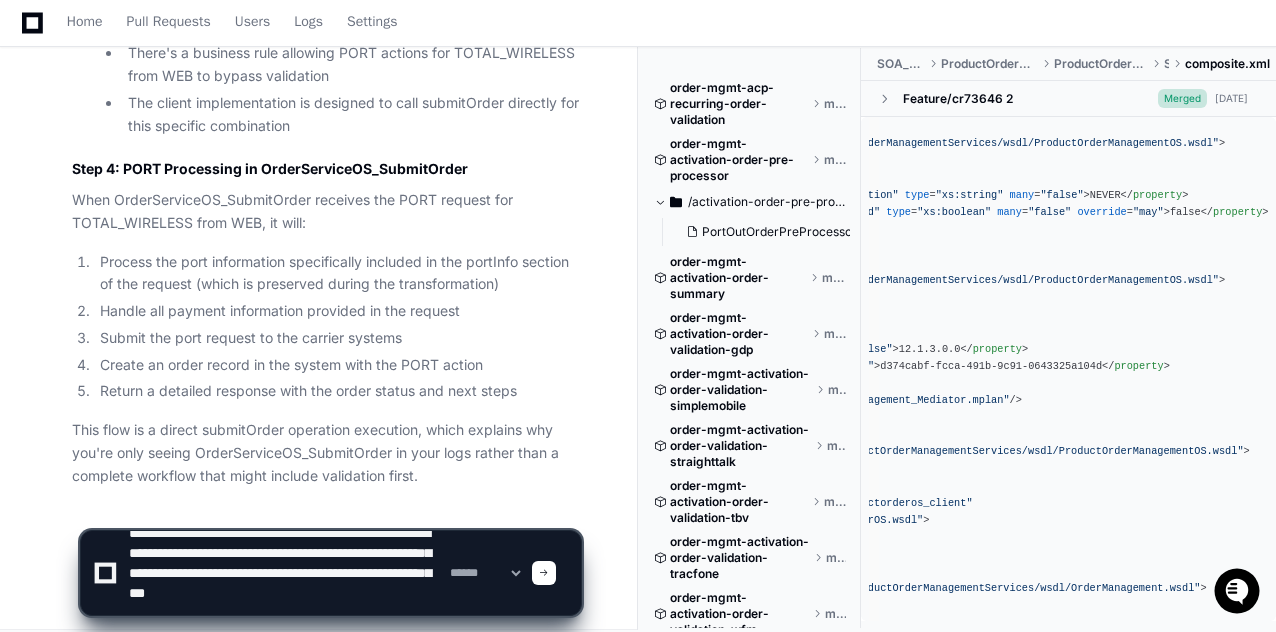 click 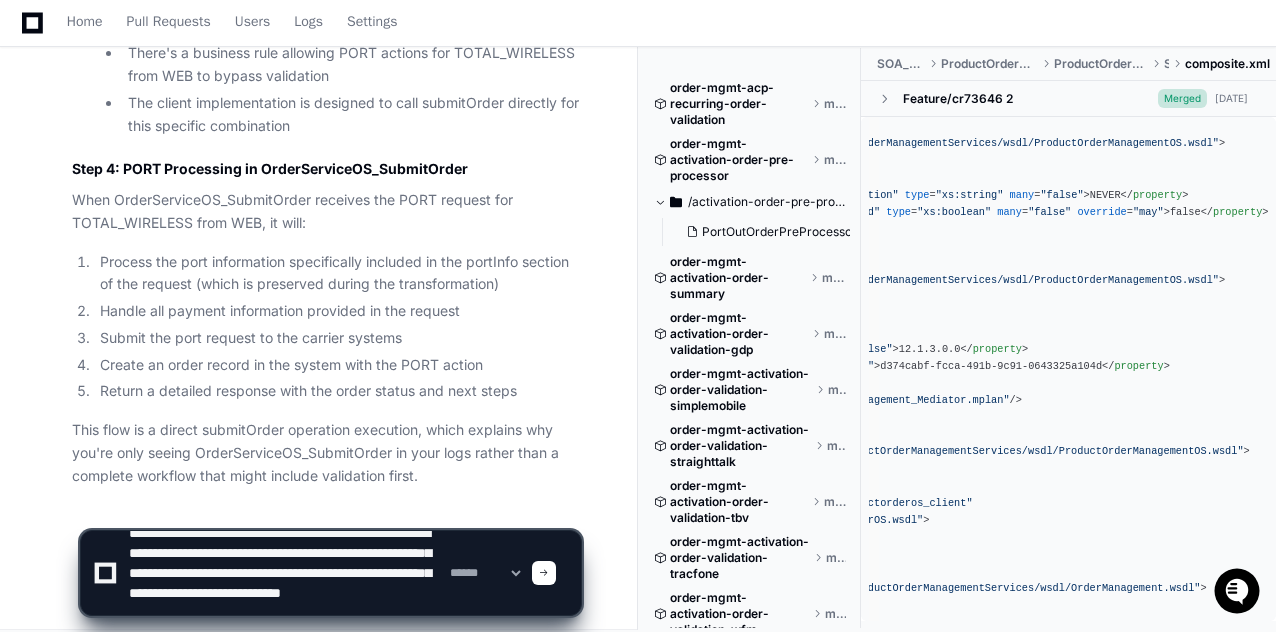 paste on "**********" 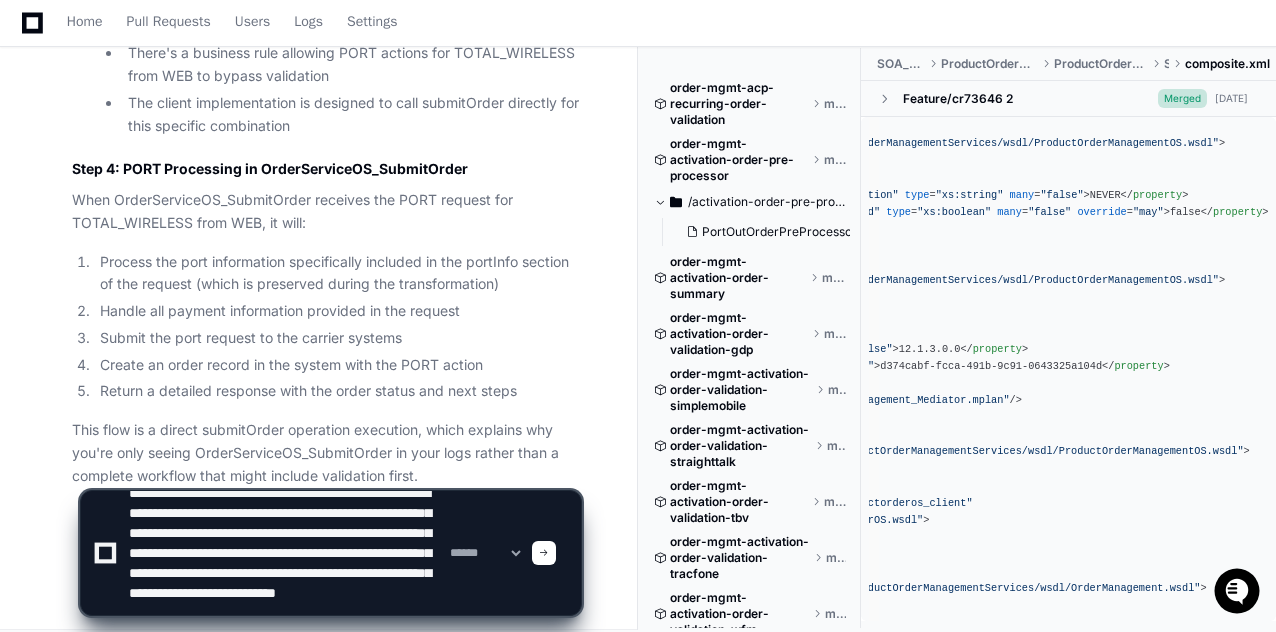 scroll, scrollTop: 46, scrollLeft: 0, axis: vertical 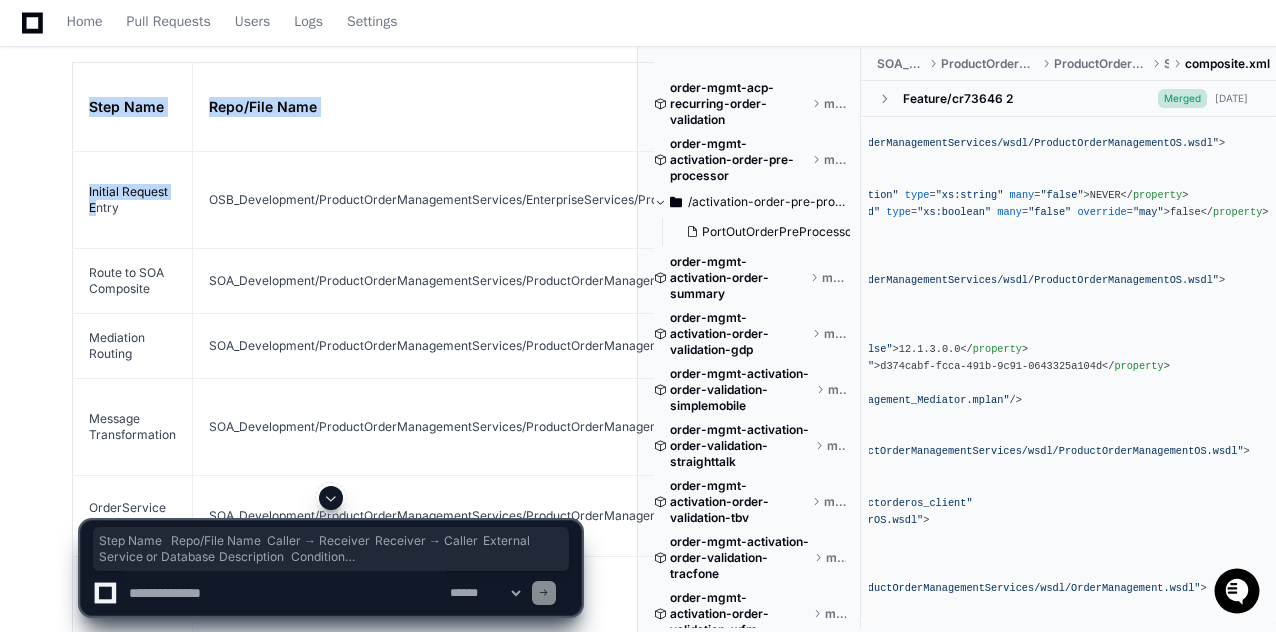 drag, startPoint x: 90, startPoint y: 100, endPoint x: 96, endPoint y: 228, distance: 128.14055 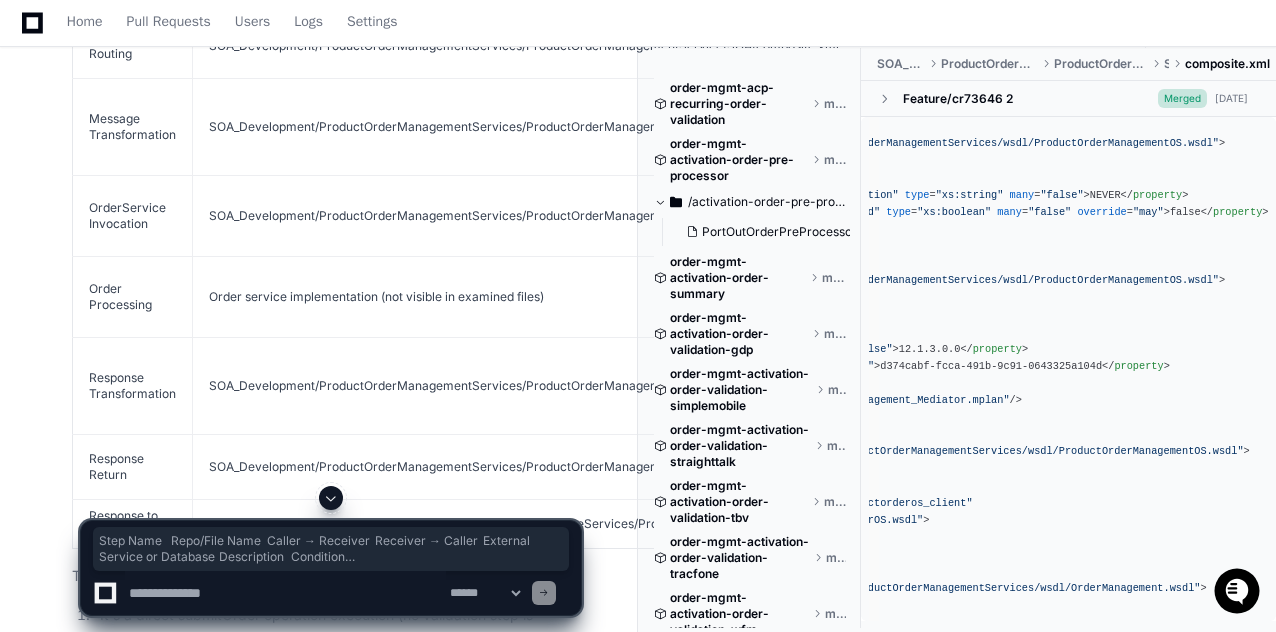 scroll, scrollTop: 15692, scrollLeft: 0, axis: vertical 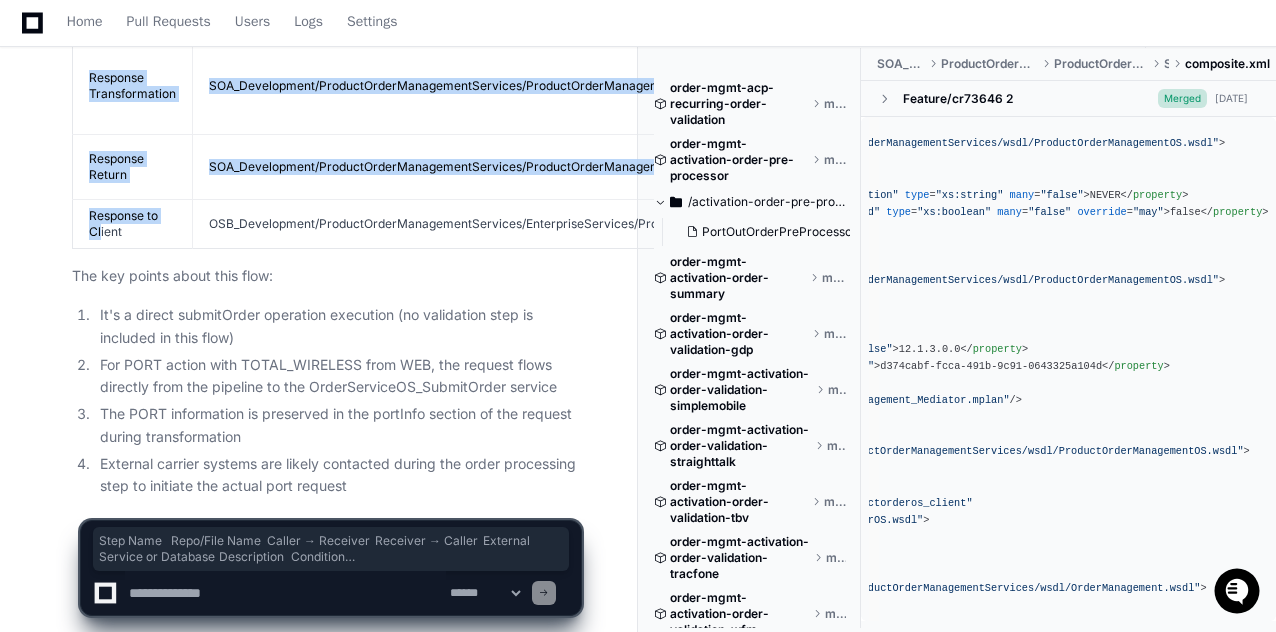 click on "Response to Client" 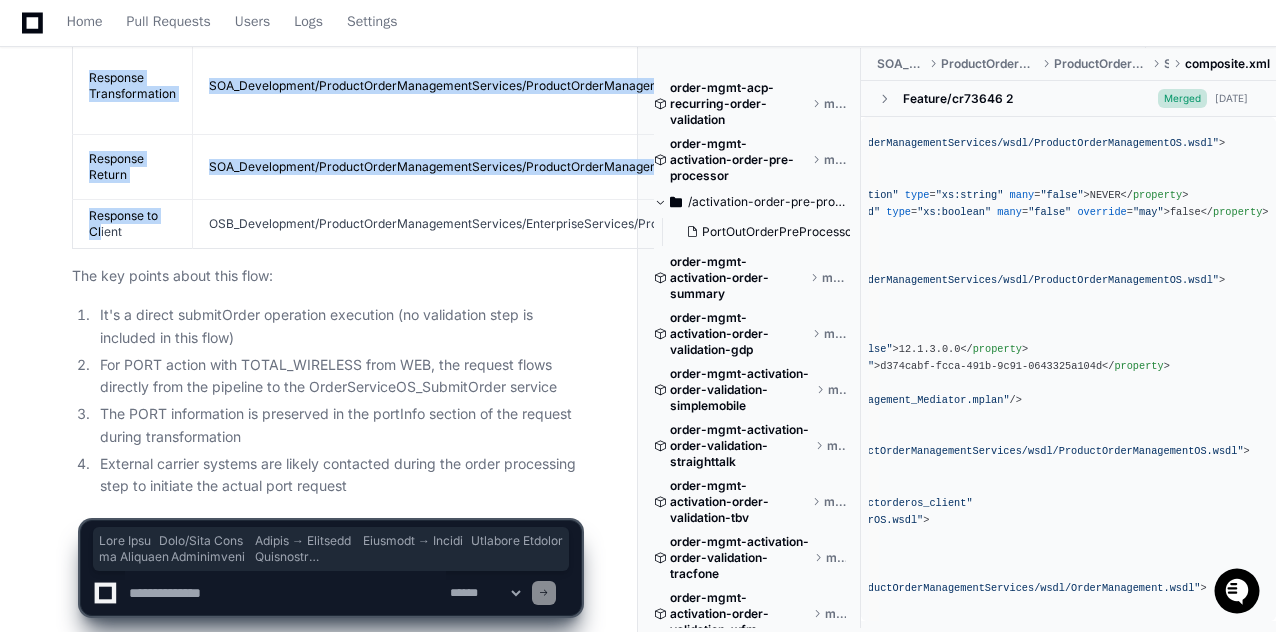 click on "The key points about this flow:" 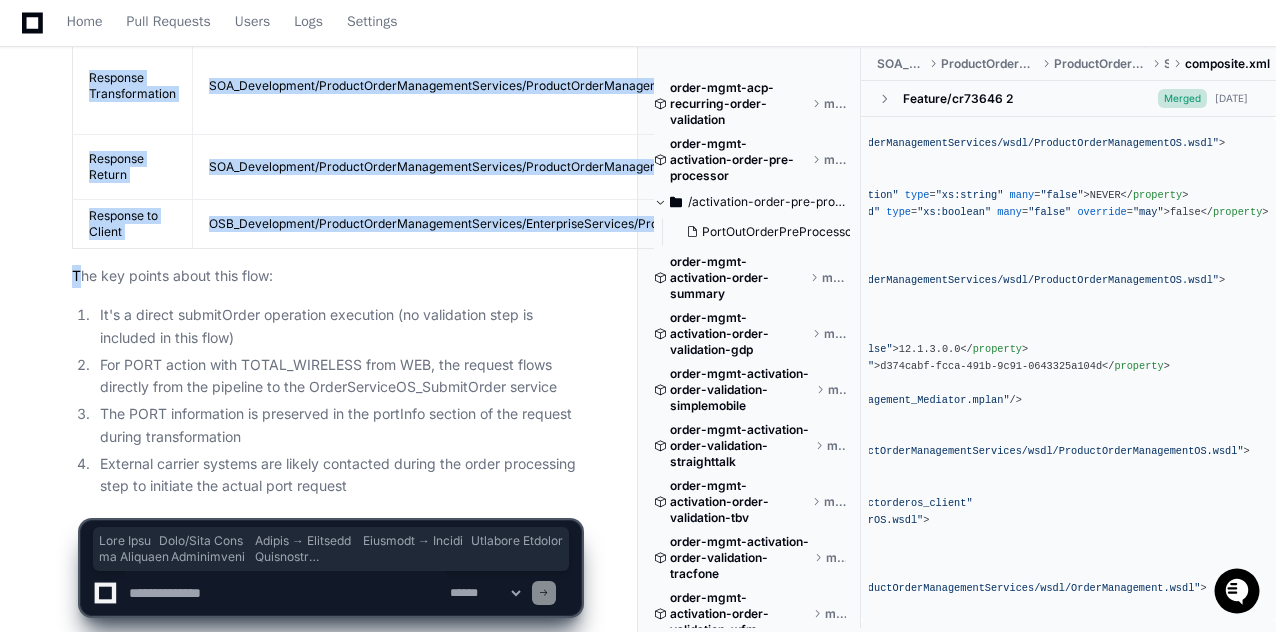 copy on "Lore Ipsu
Dolo/Sita Cons
Adipis → Elitsedd
Eiusmodt → Incidi
Utlabore Etdolor ma Aliquaen
Adminimveni
Quisnostr
Exercit Ullamco Labor
NIS_Aliquipexea/CommodoConseQuatduisauTeirurei/ReprehendeRitvolup/VelitEssecill/FugiatnUllapAriaturexcEpteursi.occaecat
Cupida → NonproiDentsUntculpaquIofficia.deserunt
M/A
Ides
Lab PERS undeomn iste natuse="VOLU", accus="DOLOR_LAUDANTI", totamr="APE" ea ipsaquae ab ill INV verit quasiar
Beataevit = dictaeXplic
Nemoe ip QUI Voluptasa
AUT_Oditfugitco/MagnidoLoresEosrationeSequines/NequepoRroquIsquamdoloRemadip/NUM/eiusmodit.inc
MagnamqUaeraTetiamminuSsolutan.eligendi → OptiocuMquenIhilimpediTquopla
F/P
Assu
Rep tempori au quibus offi deb RER neces sa eve VOL repudiand recusan
I/E
Hictenetu Sapient
DEL_Reiciendisv/MaioresAliasPerferendiSdolorib/AsperioResrePellatminiMnostru/EXE/ullamcorp.sus
LaborioSamalIquidcommoDiconse → QuidmaxImemoLlitiamo
H/Q
Reru
Fac expedit di namli te cum SolutanObiseLigendio cumquenih
Impe minusqu ..." 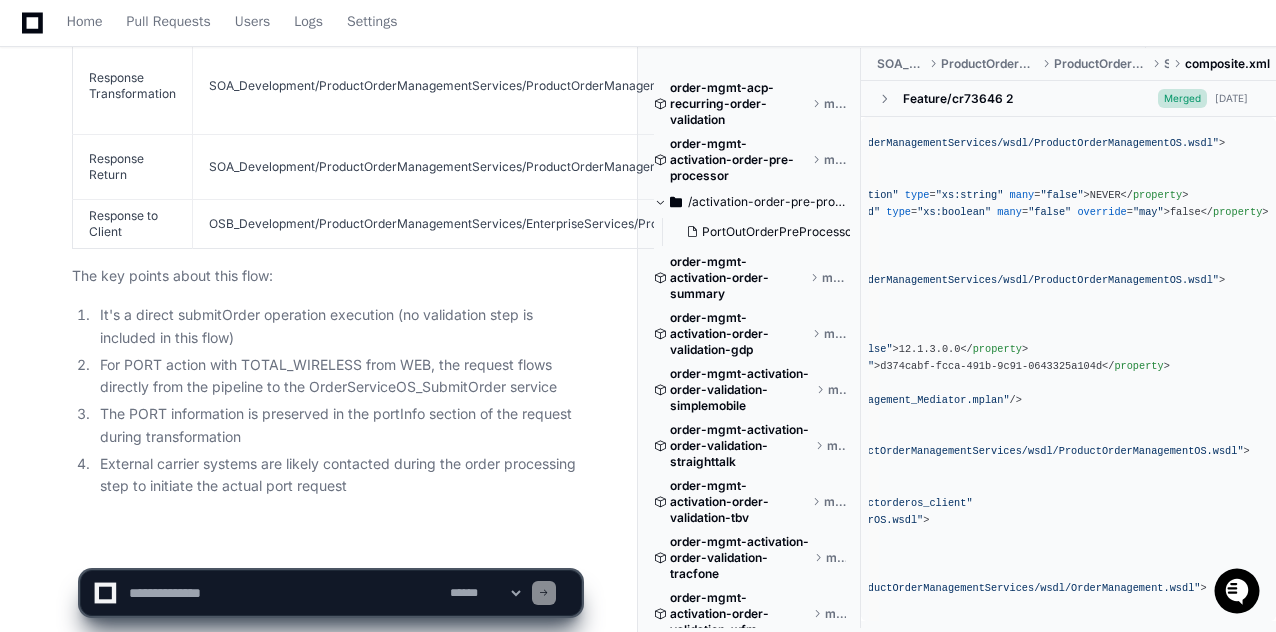 click on "It's a direct submitOrder operation execution (no validation step is included in this flow)" 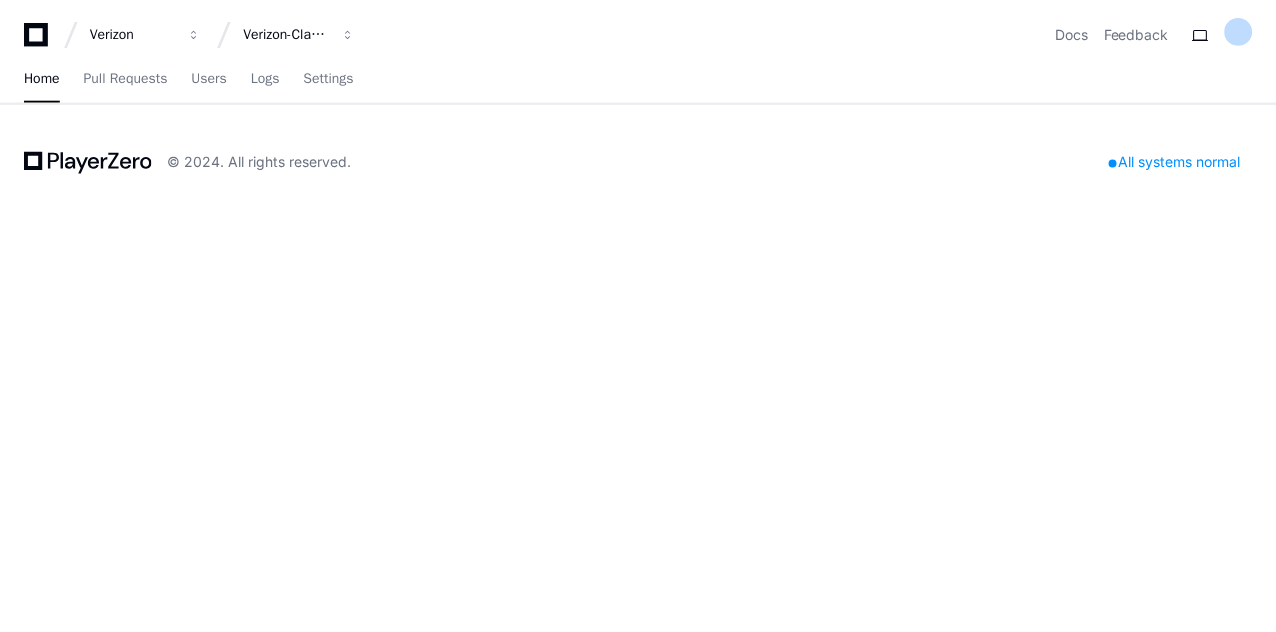 scroll, scrollTop: 0, scrollLeft: 0, axis: both 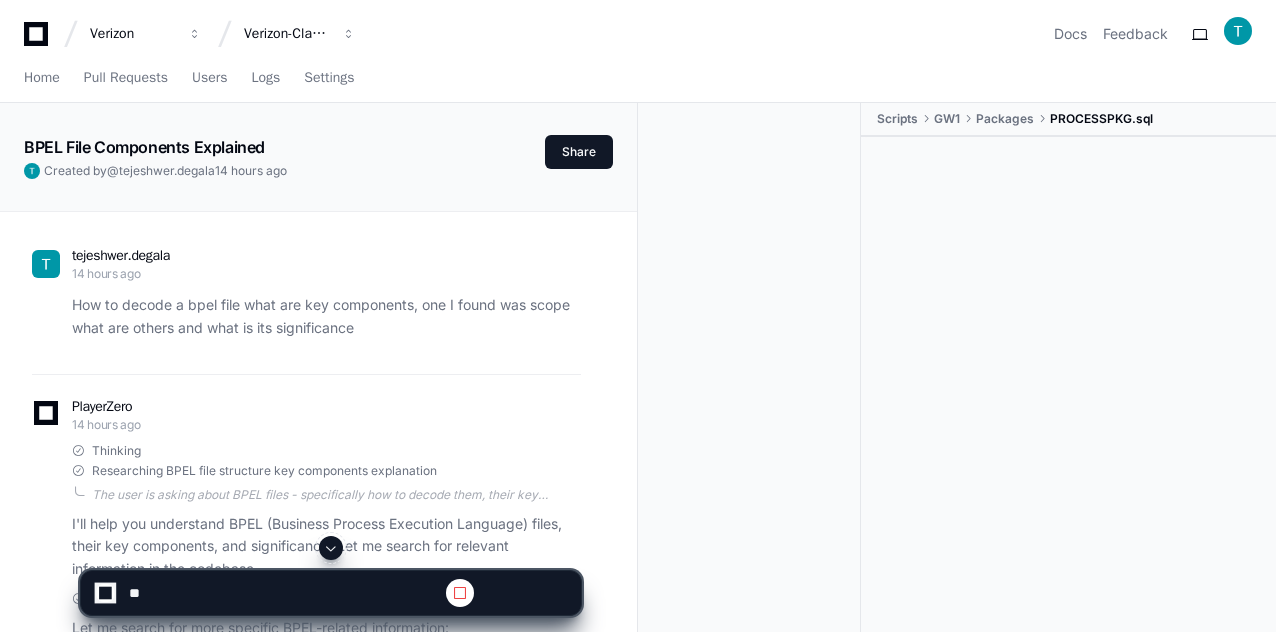 click 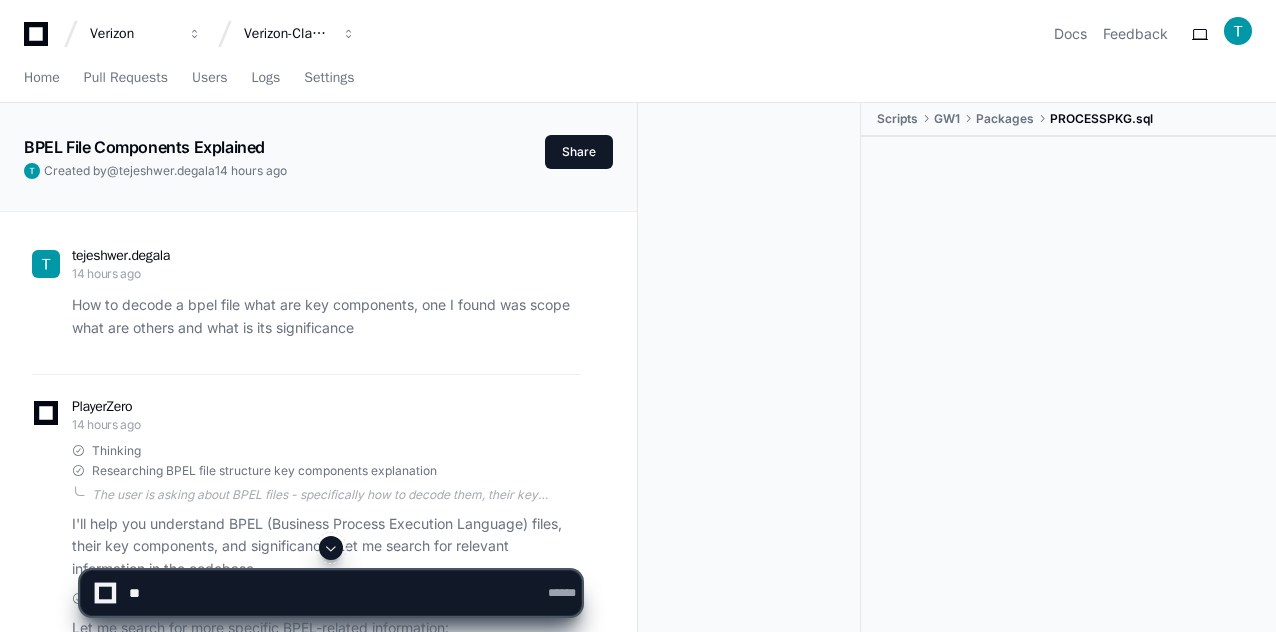 scroll, scrollTop: 47058, scrollLeft: 0, axis: vertical 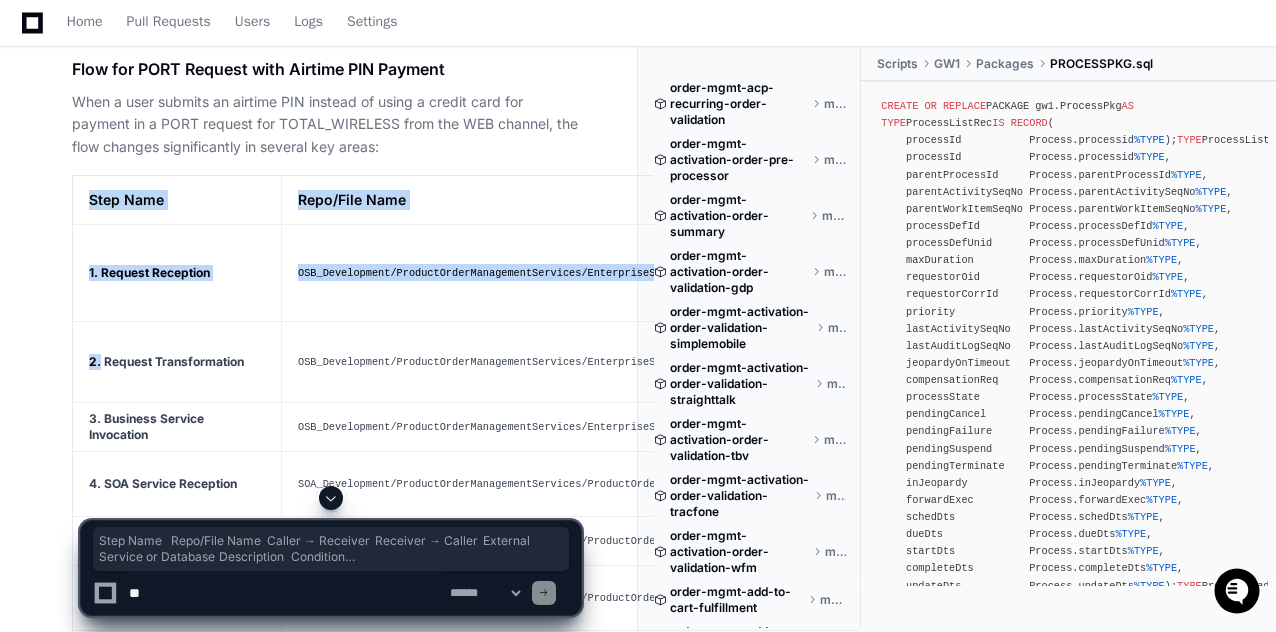 drag, startPoint x: 86, startPoint y: 159, endPoint x: 100, endPoint y: 341, distance: 182.53767 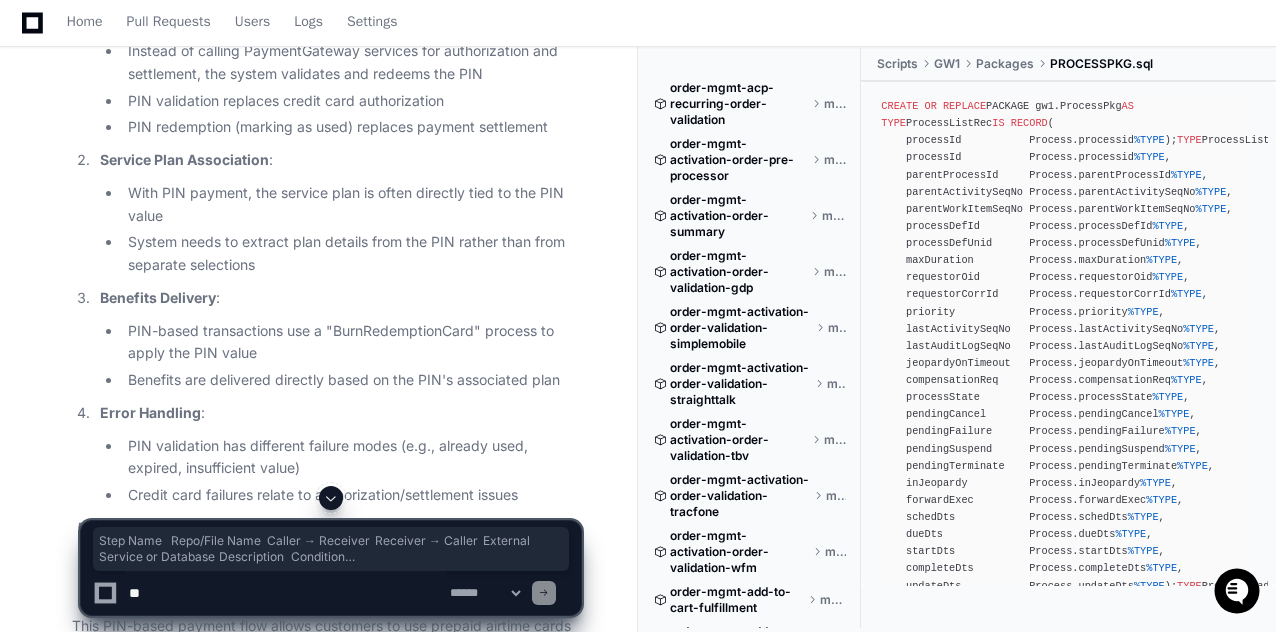 scroll, scrollTop: 52024, scrollLeft: 0, axis: vertical 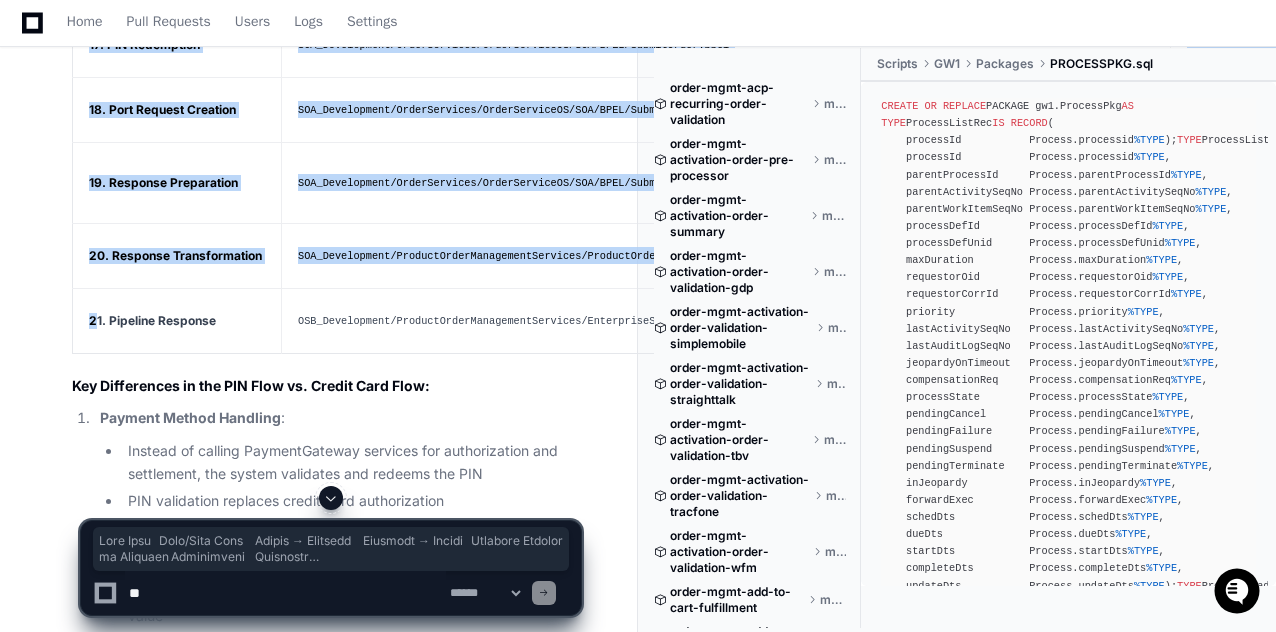 click on "21. Pipeline Response" 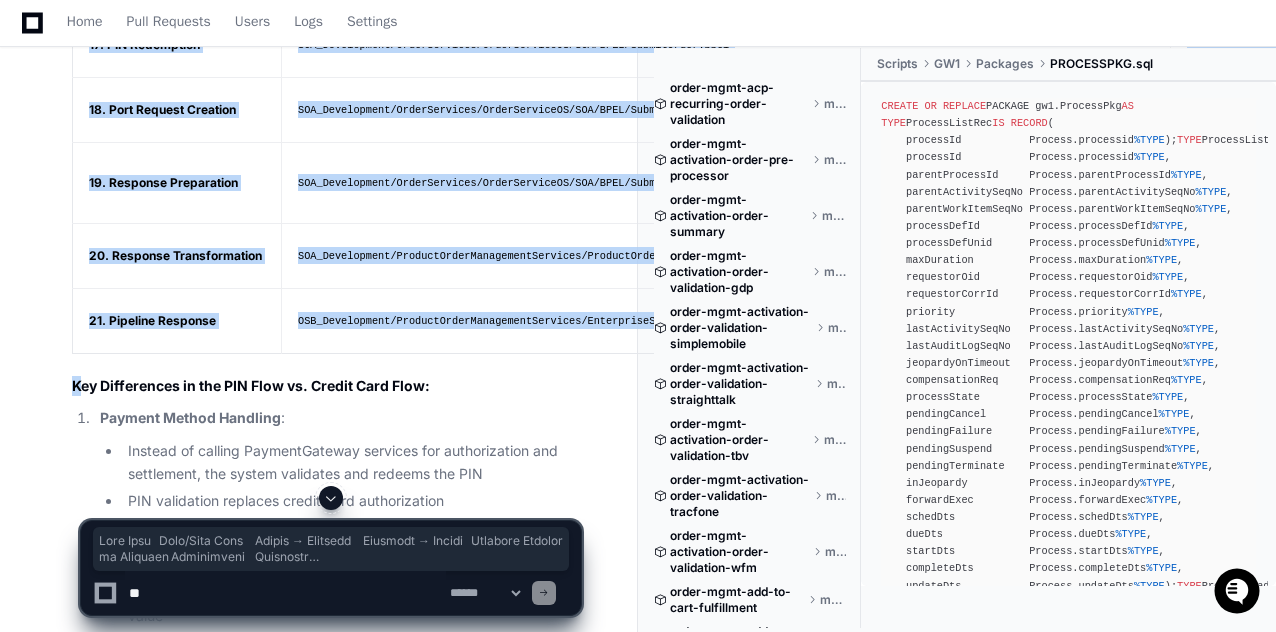 click on "Key Differences in the PIN Flow vs. Credit Card Flow:" 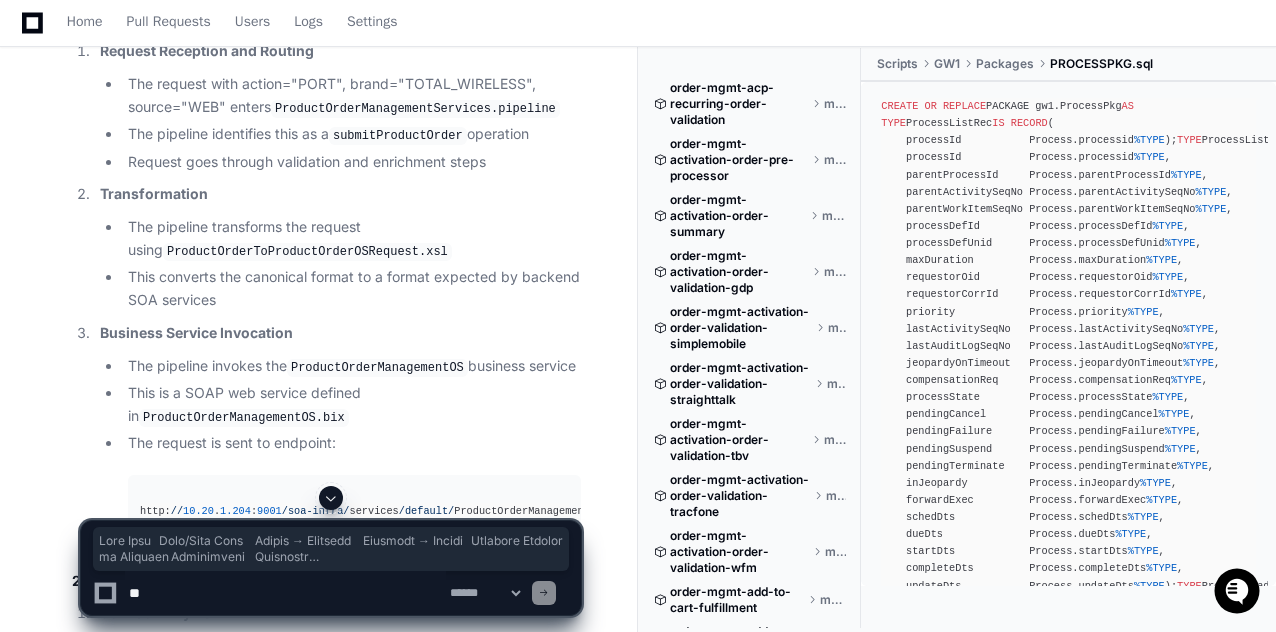 scroll, scrollTop: 41624, scrollLeft: 0, axis: vertical 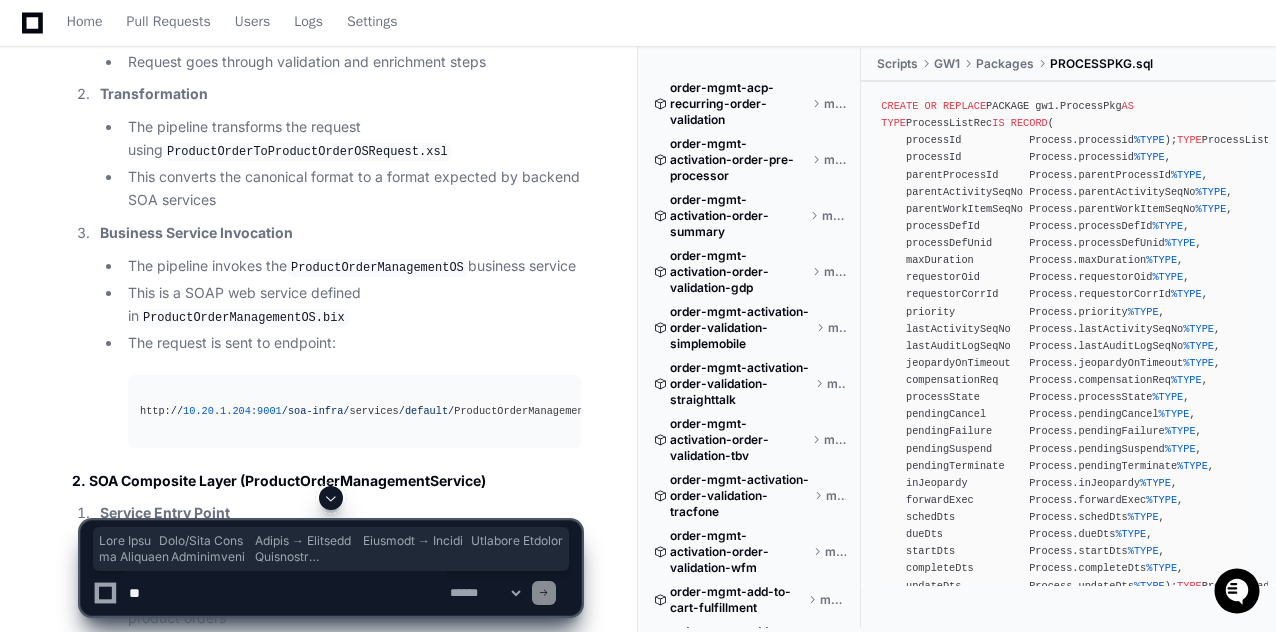 click on "/soa-infra/" 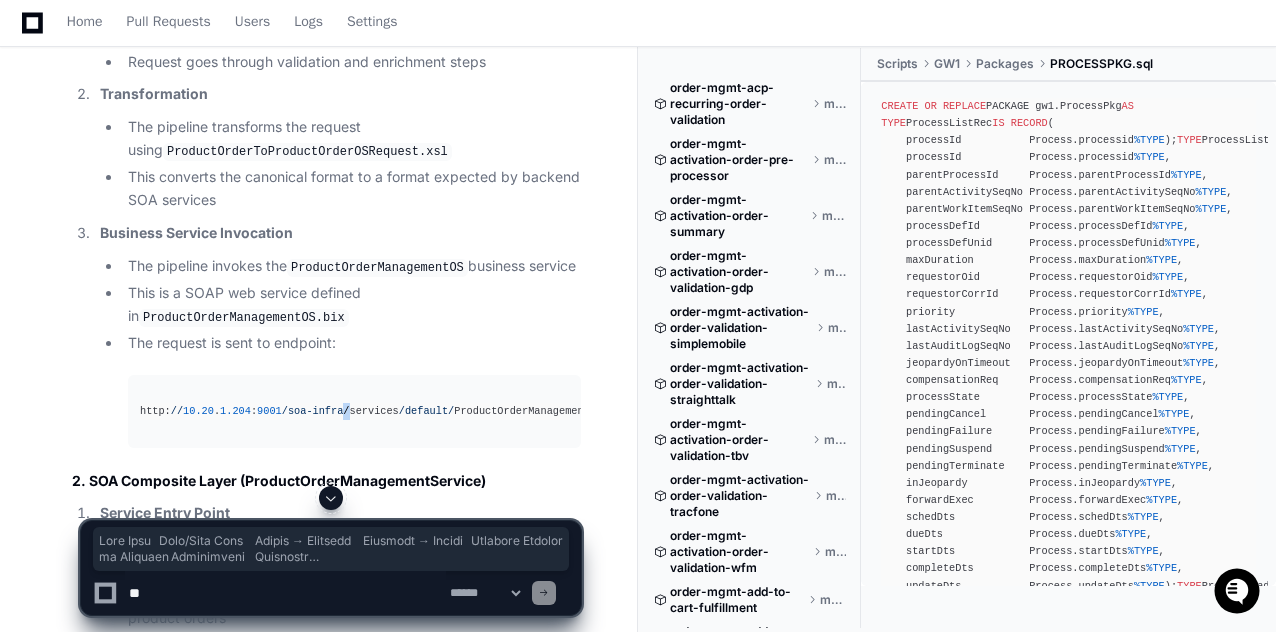 click on "/soa-infra/" 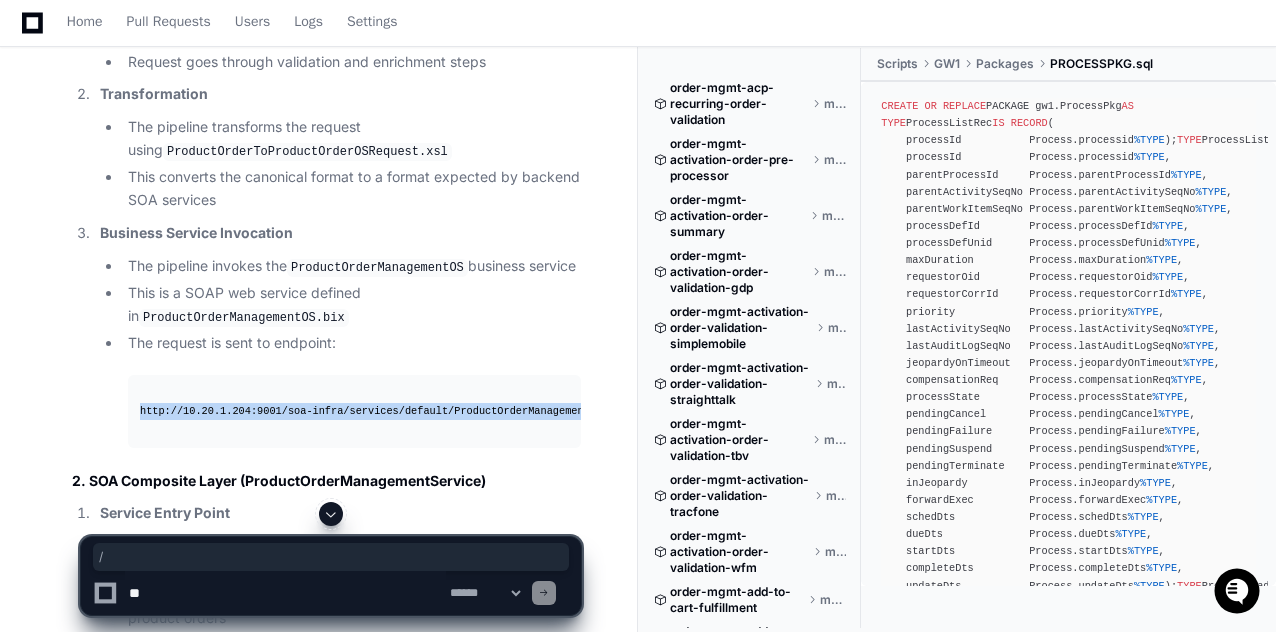 click on "/soa-infra/" 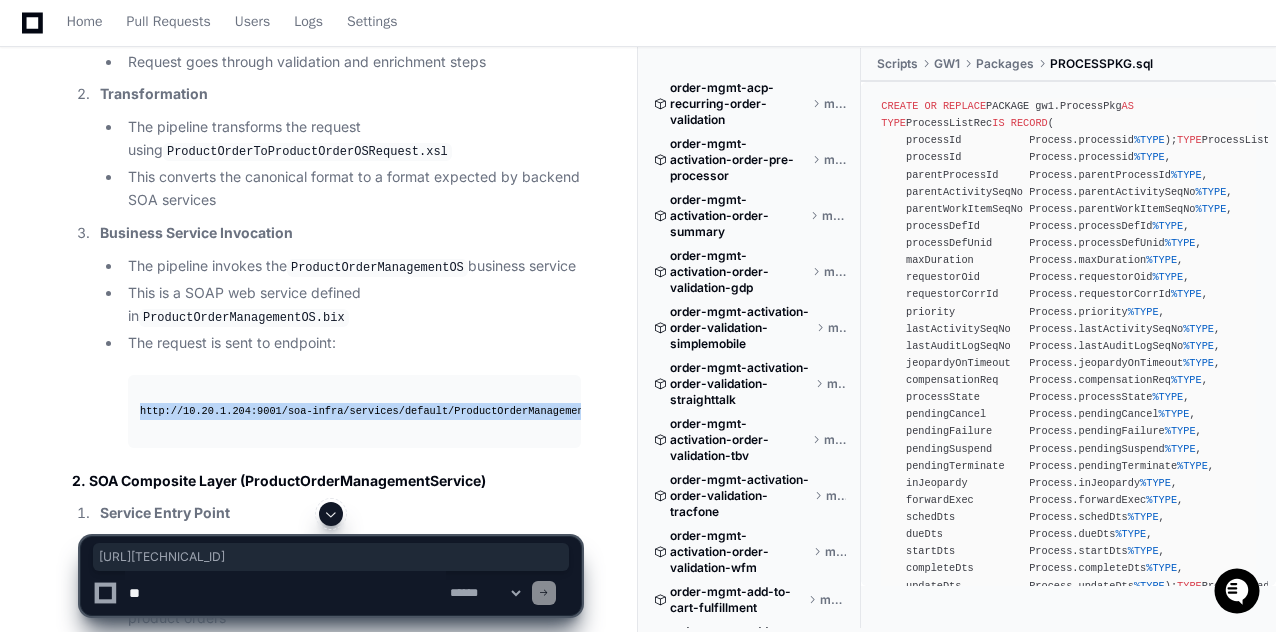 copy on "http: // 10.20 . 1.204 : 9001 /soa-infra/ services /default/ ProductOrderManagementService/ProductOrderManagementService" 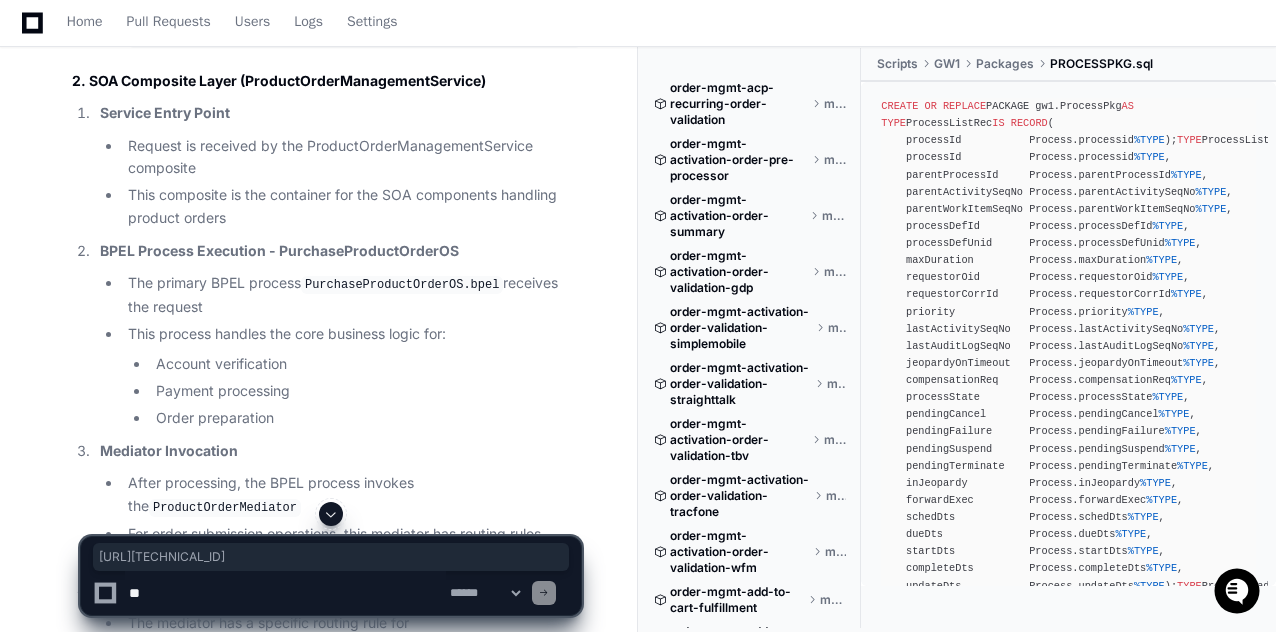 scroll, scrollTop: 41924, scrollLeft: 0, axis: vertical 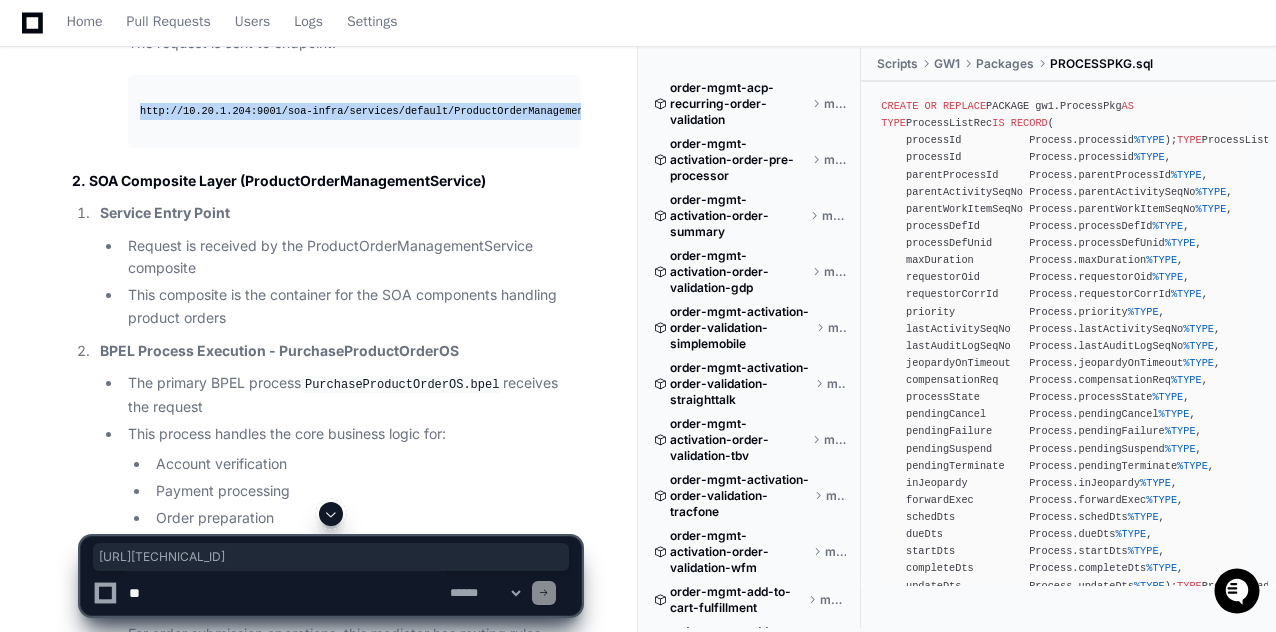 click on "http: // 10.20 . 1.204 : 9001 /soa-infra/ services /default/ ProductOrderManagementService/ProductOrderManagementService" 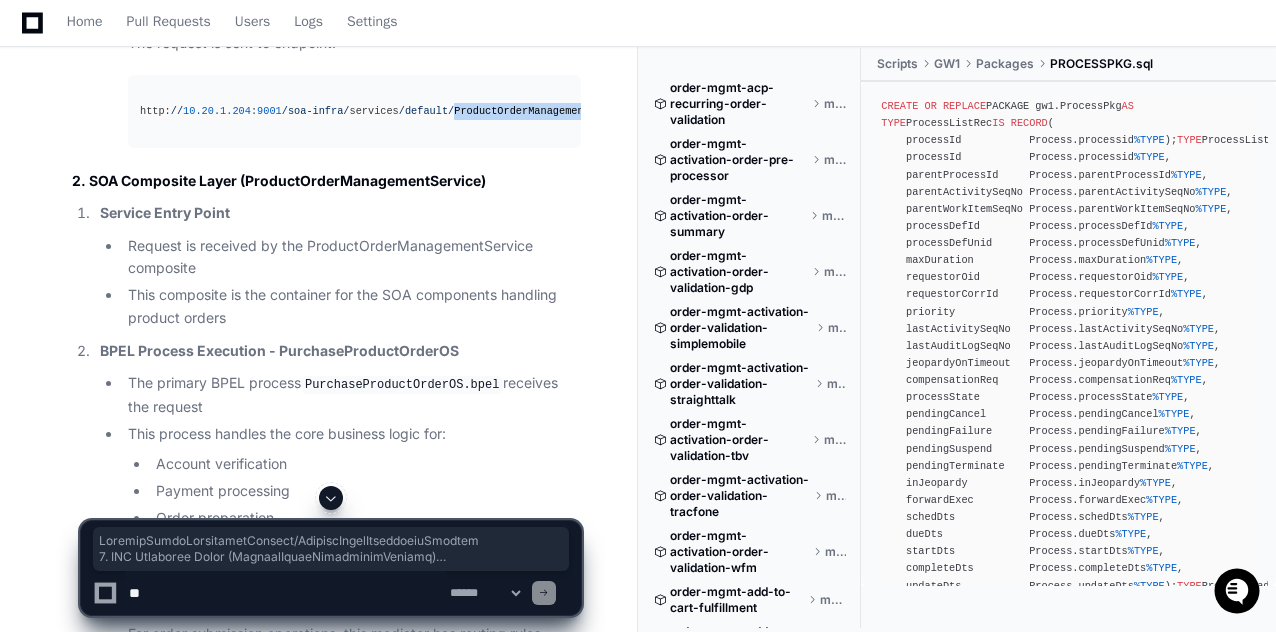 scroll, scrollTop: 0, scrollLeft: 178, axis: horizontal 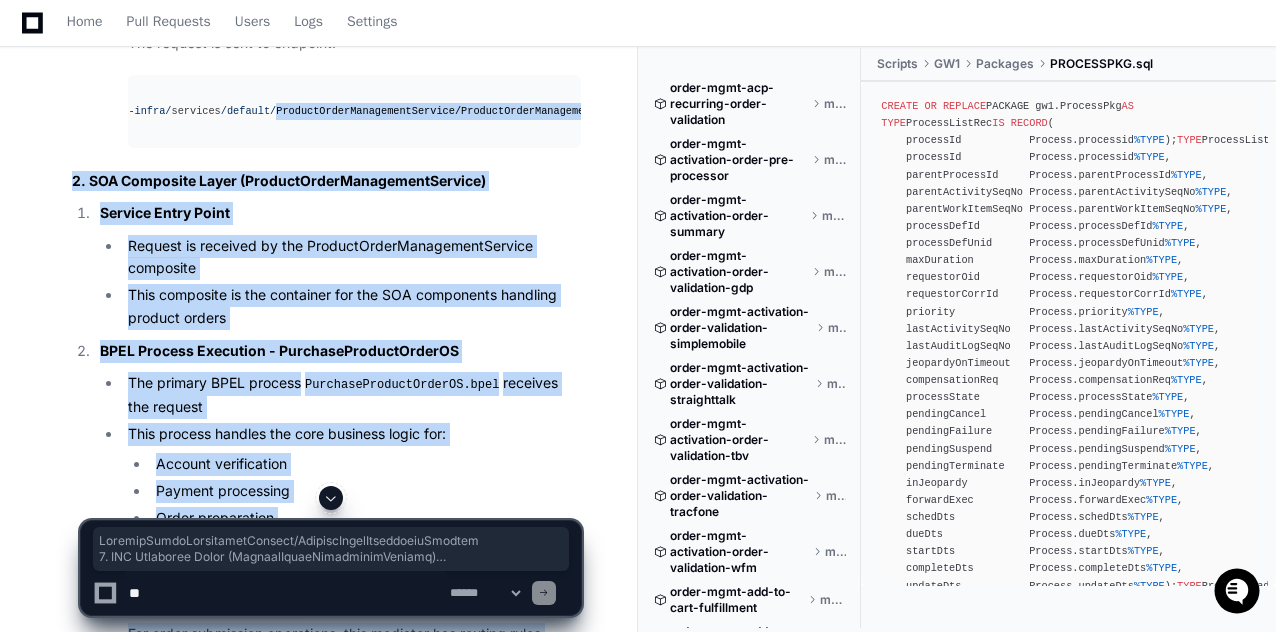 drag, startPoint x: 426, startPoint y: 79, endPoint x: 643, endPoint y: 79, distance: 217 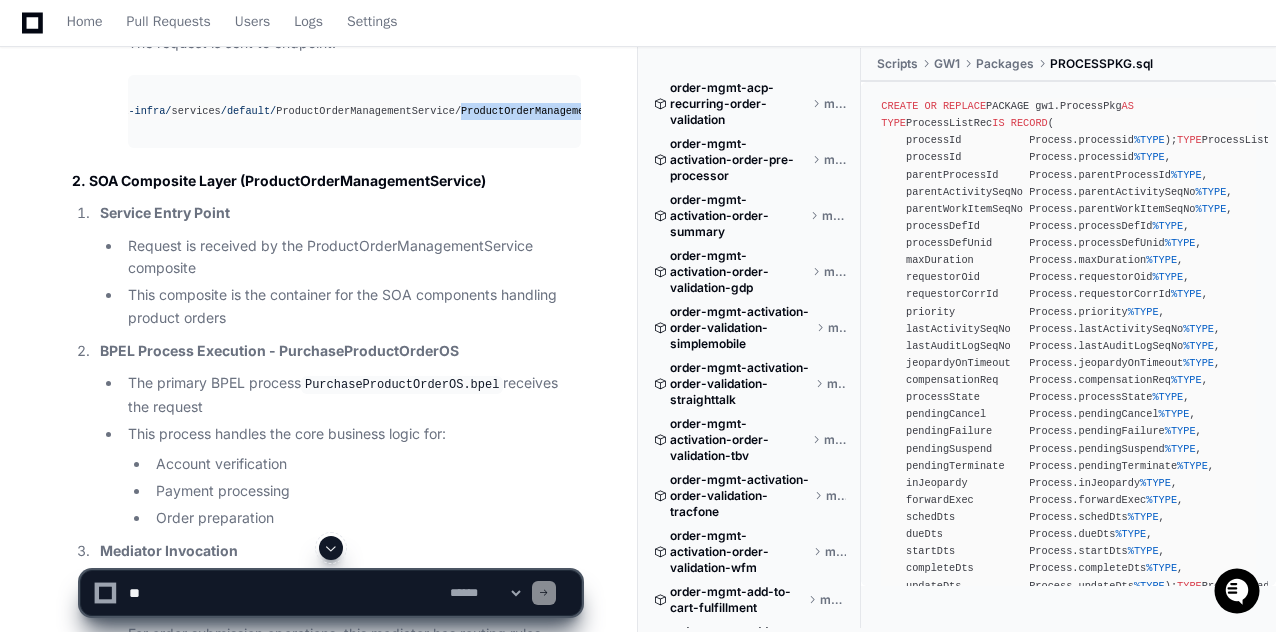 click on "http: // 10.20 . 1.204 : 9001 /soa-infra/ services /default/ ProductOrderManagementService/ProductOrderManagementService" 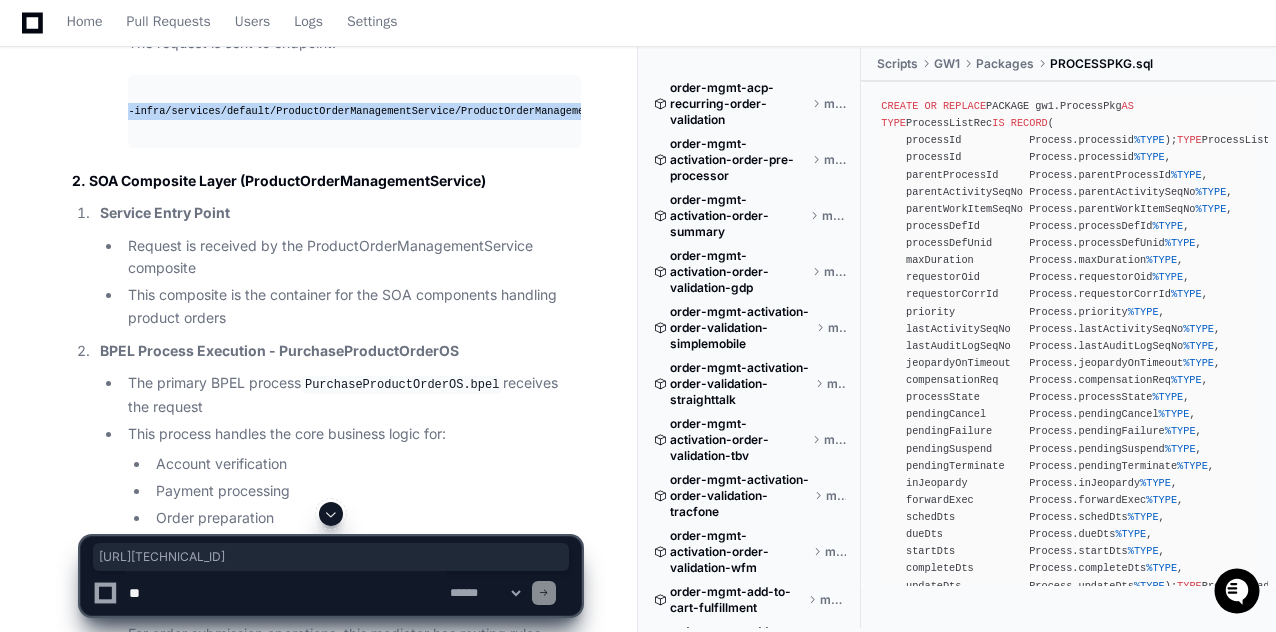 click on "http: // 10.20 . 1.204 : 9001 /soa-infra/ services /default/ ProductOrderManagementService/ProductOrderManagementService" 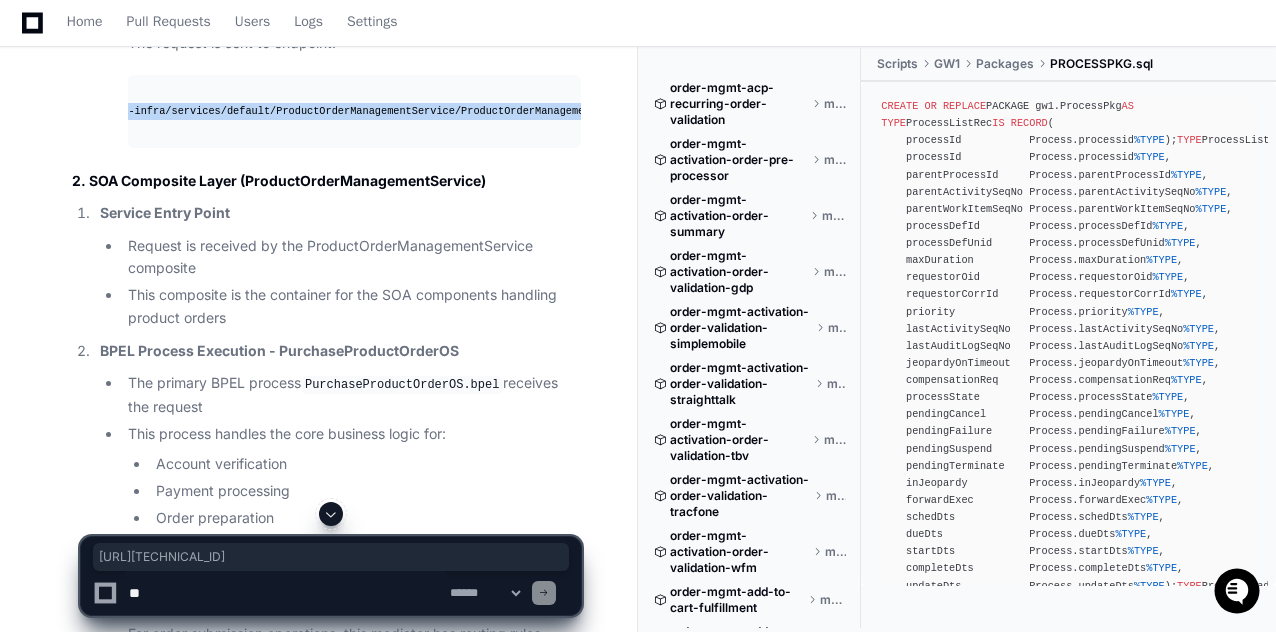 scroll, scrollTop: 41824, scrollLeft: 0, axis: vertical 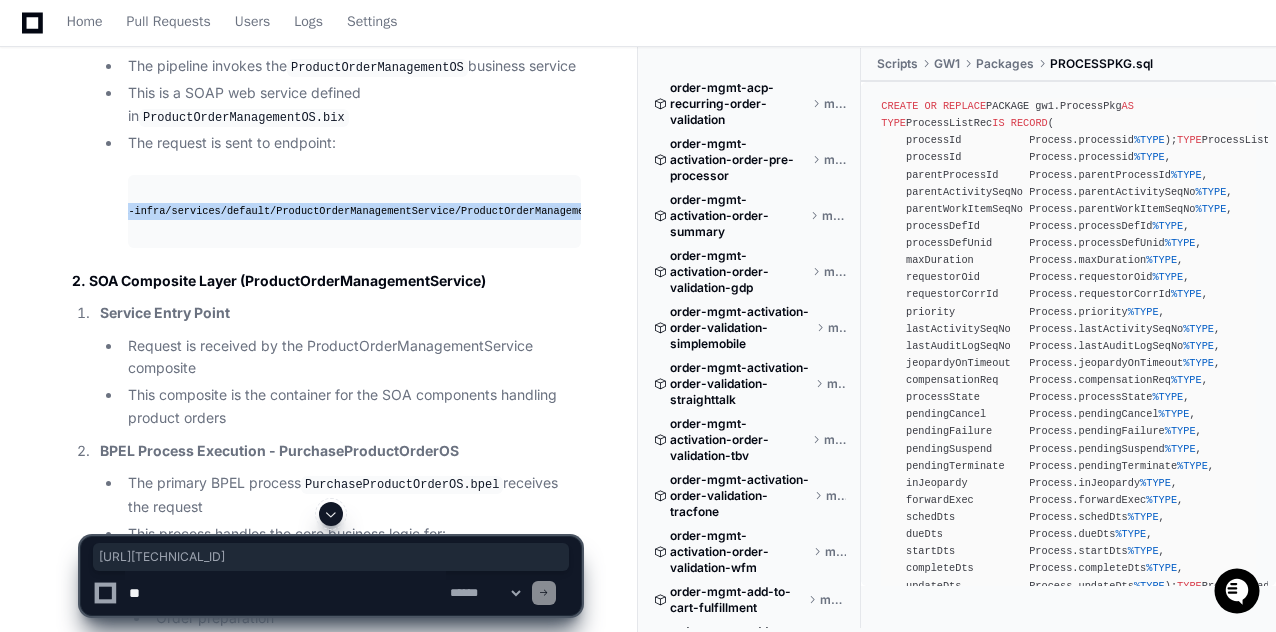 click on "/default/" 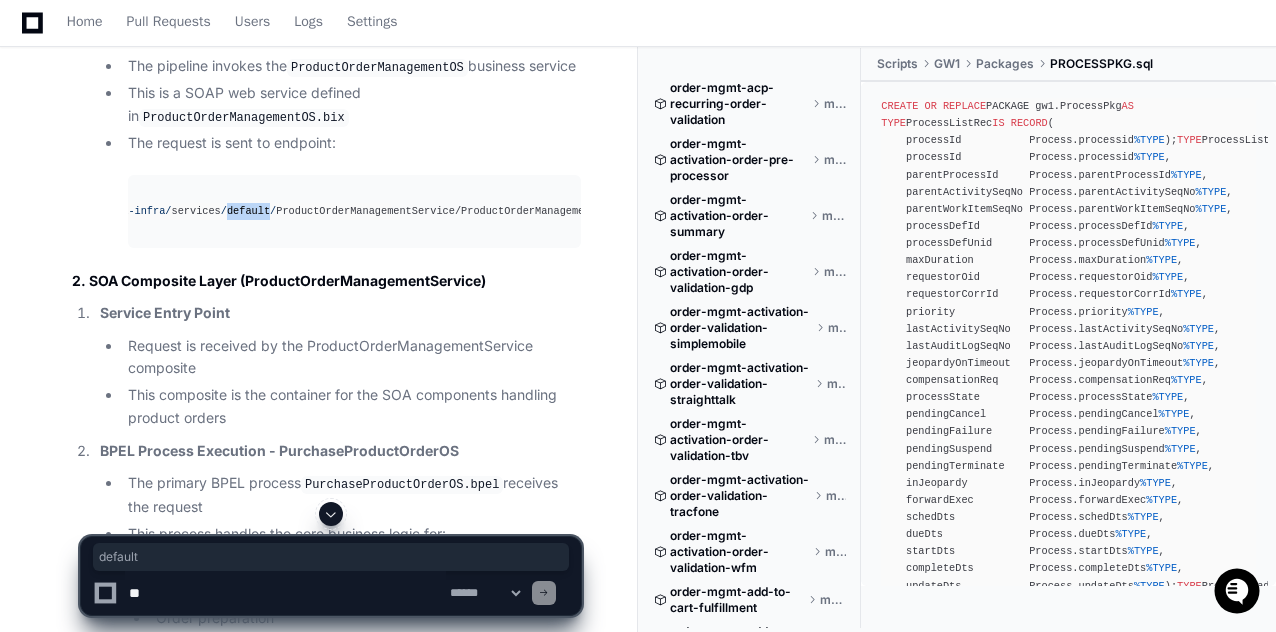 click on "/default/" 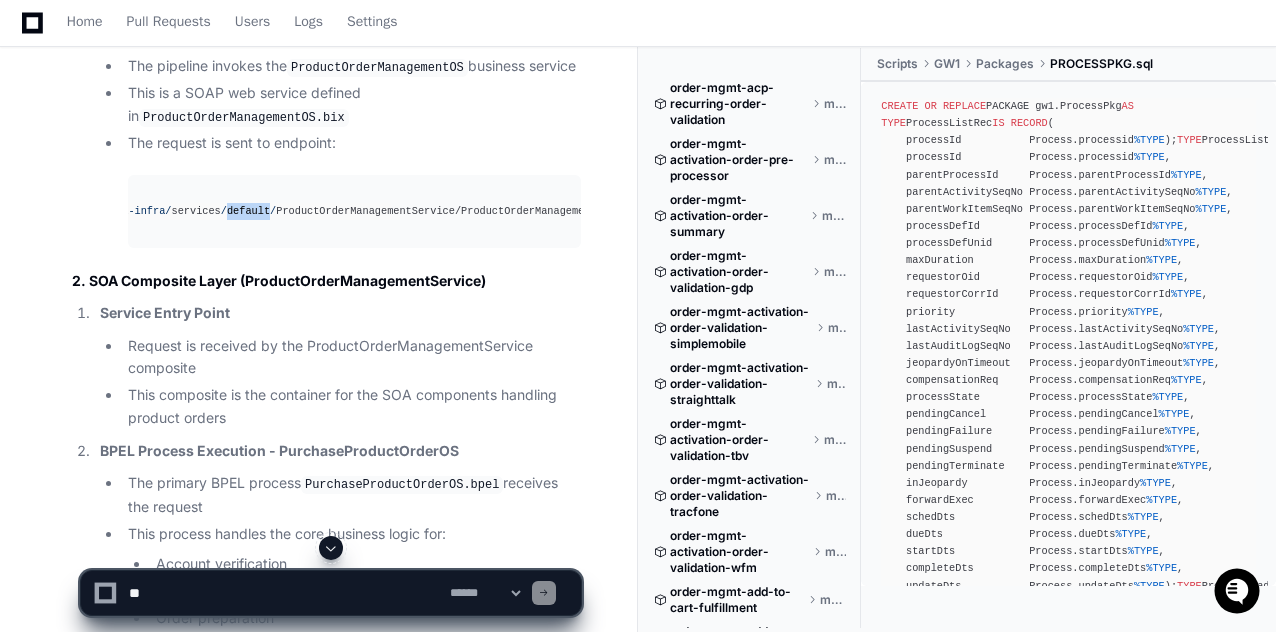 click on "/default/" 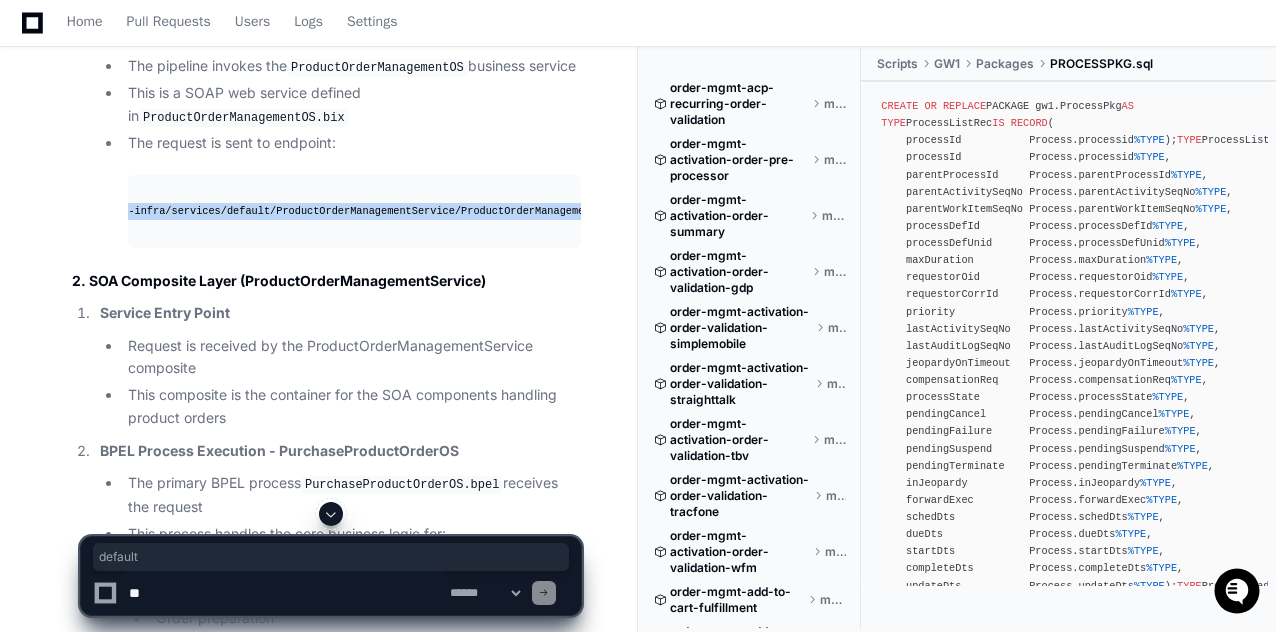 click on "/default/" 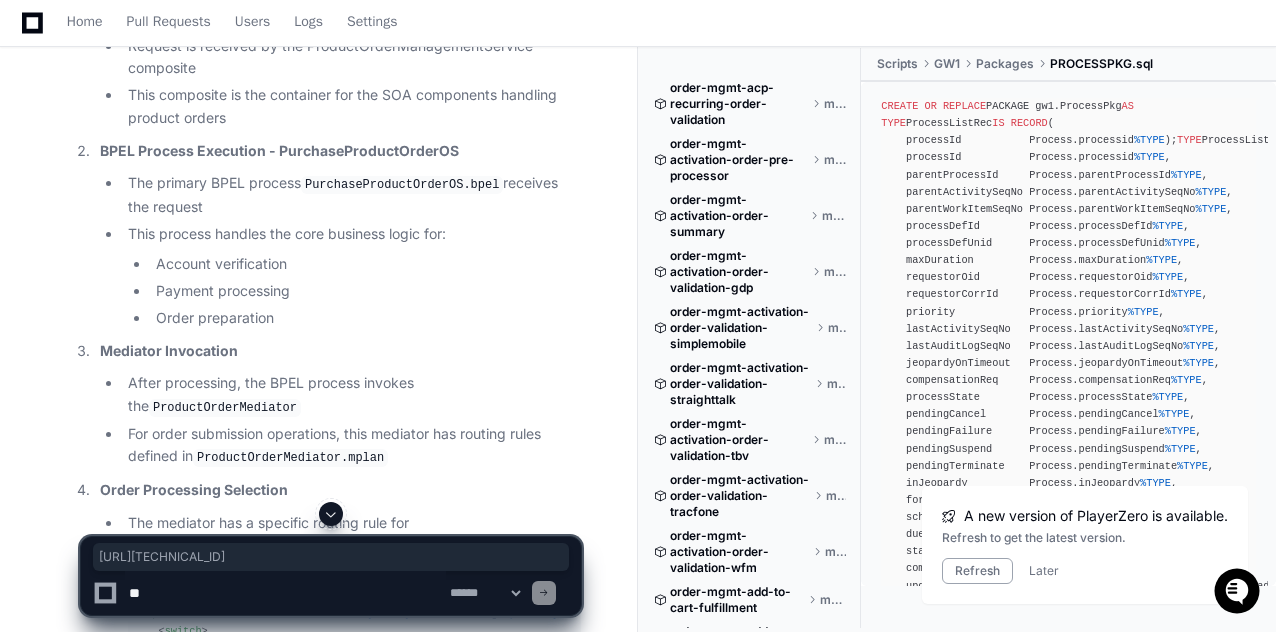 scroll, scrollTop: 42224, scrollLeft: 0, axis: vertical 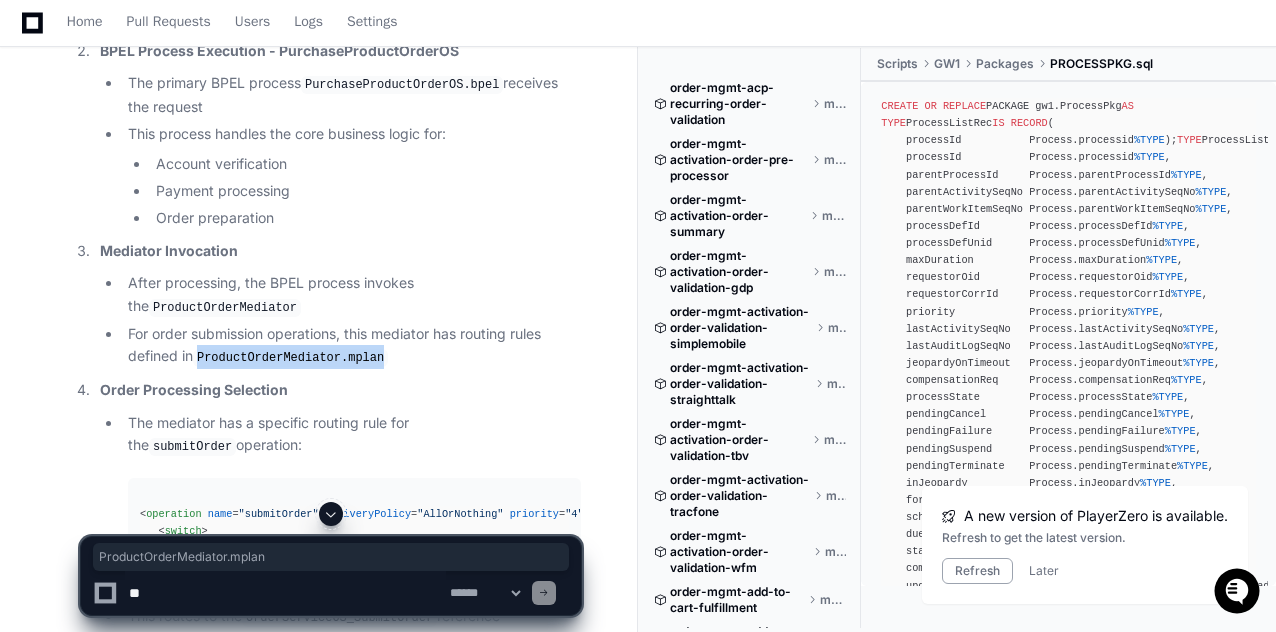 drag, startPoint x: 203, startPoint y: 323, endPoint x: 377, endPoint y: 333, distance: 174.28712 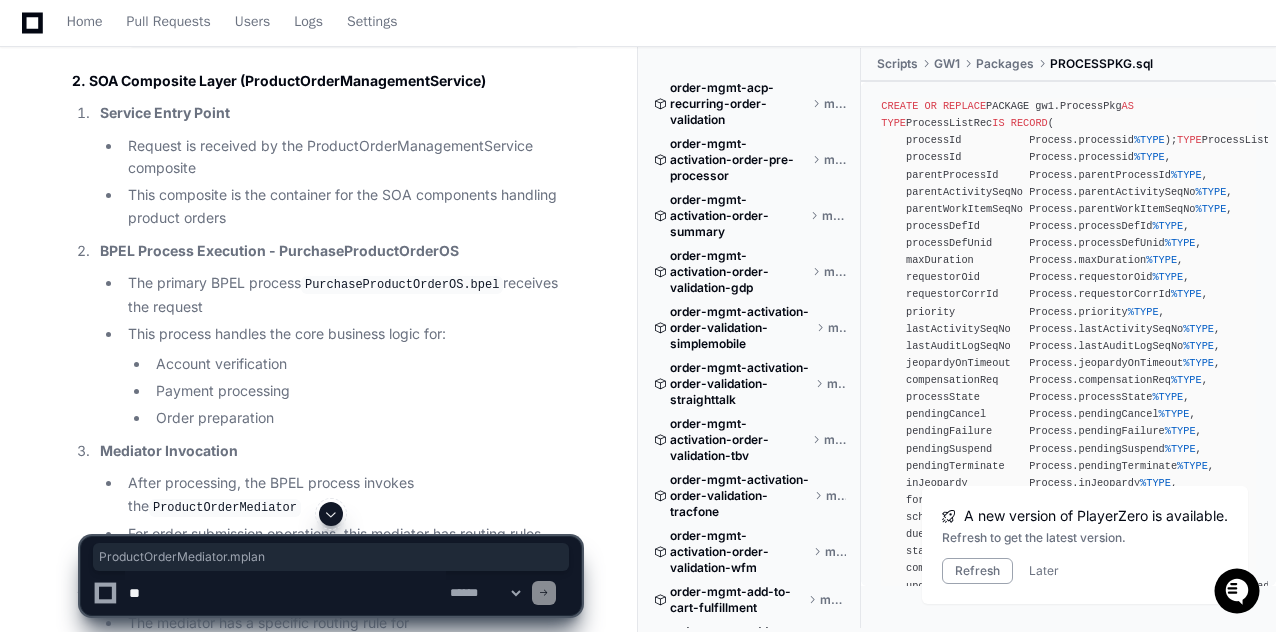 scroll, scrollTop: 41924, scrollLeft: 0, axis: vertical 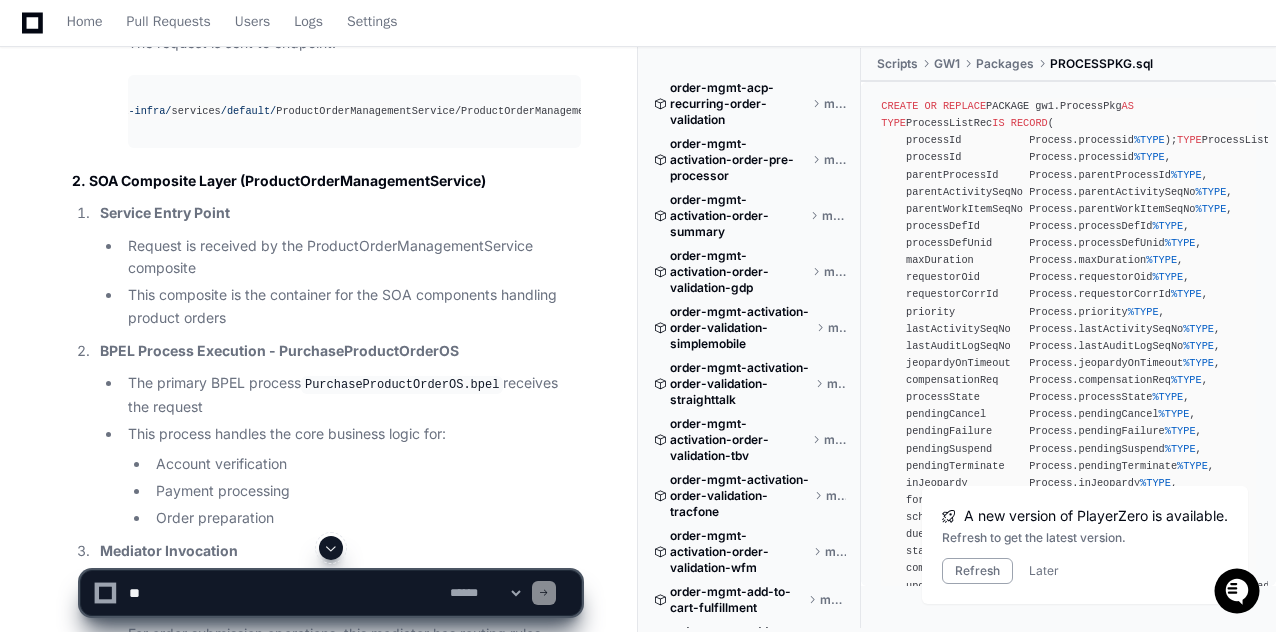 click on "2. SOA Composite Layer (ProductOrderManagementService)" 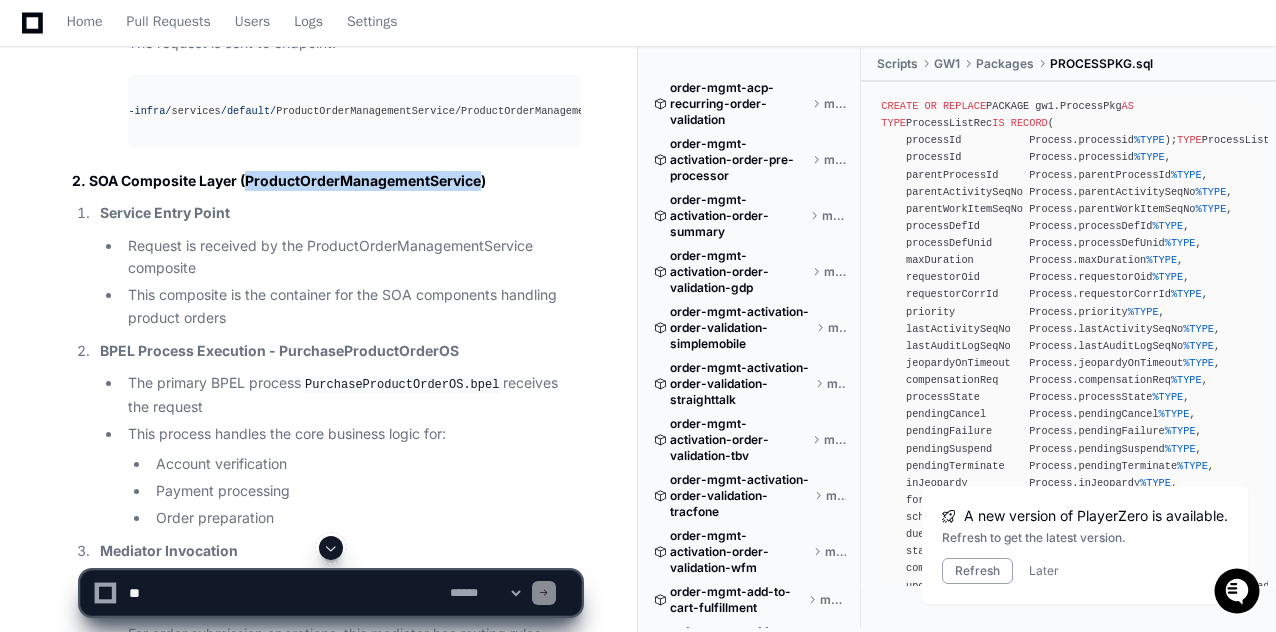 click on "2. SOA Composite Layer (ProductOrderManagementService)" 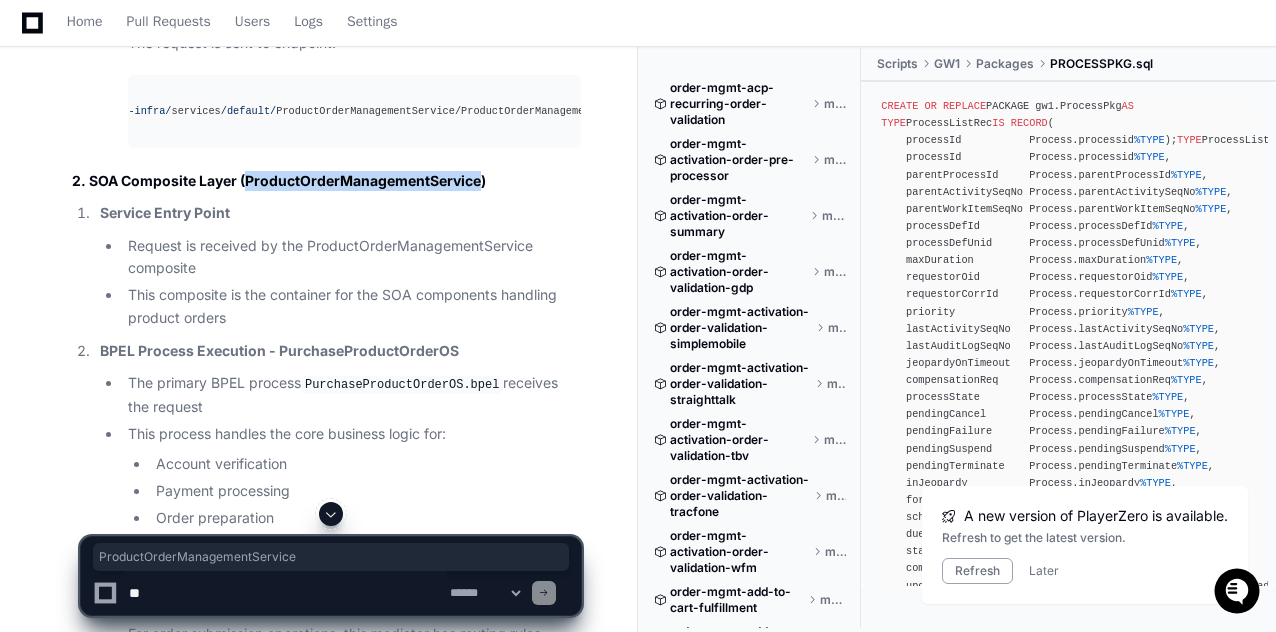 copy on "ProductOrderManagementService" 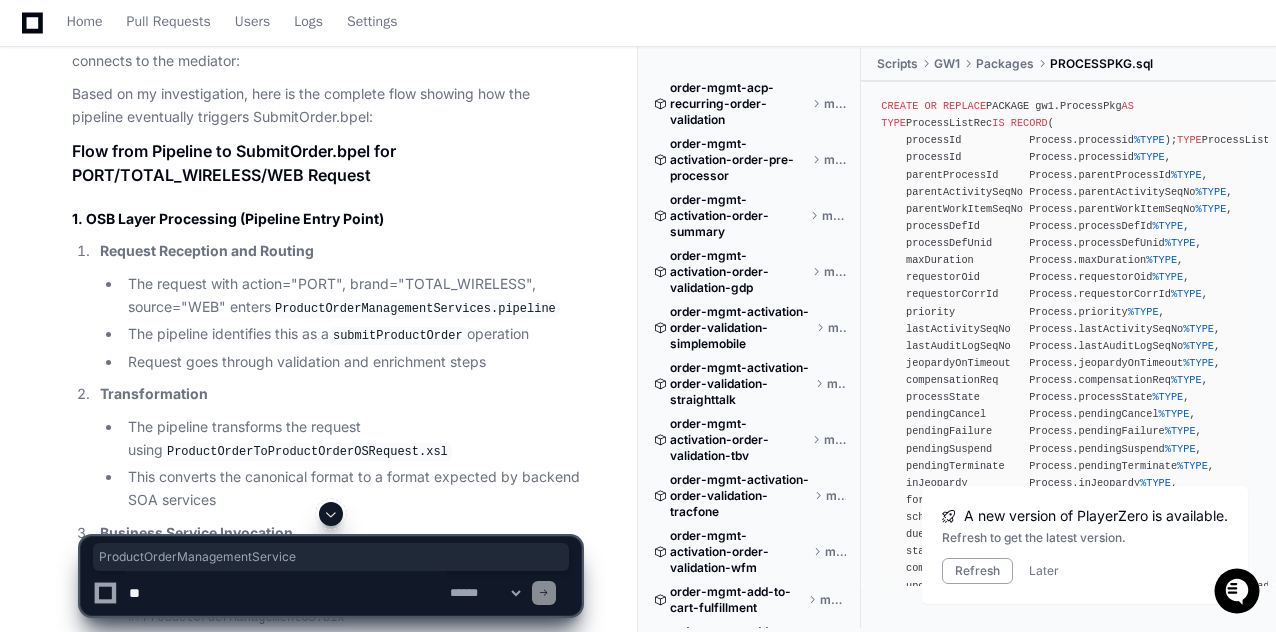 scroll, scrollTop: 41224, scrollLeft: 0, axis: vertical 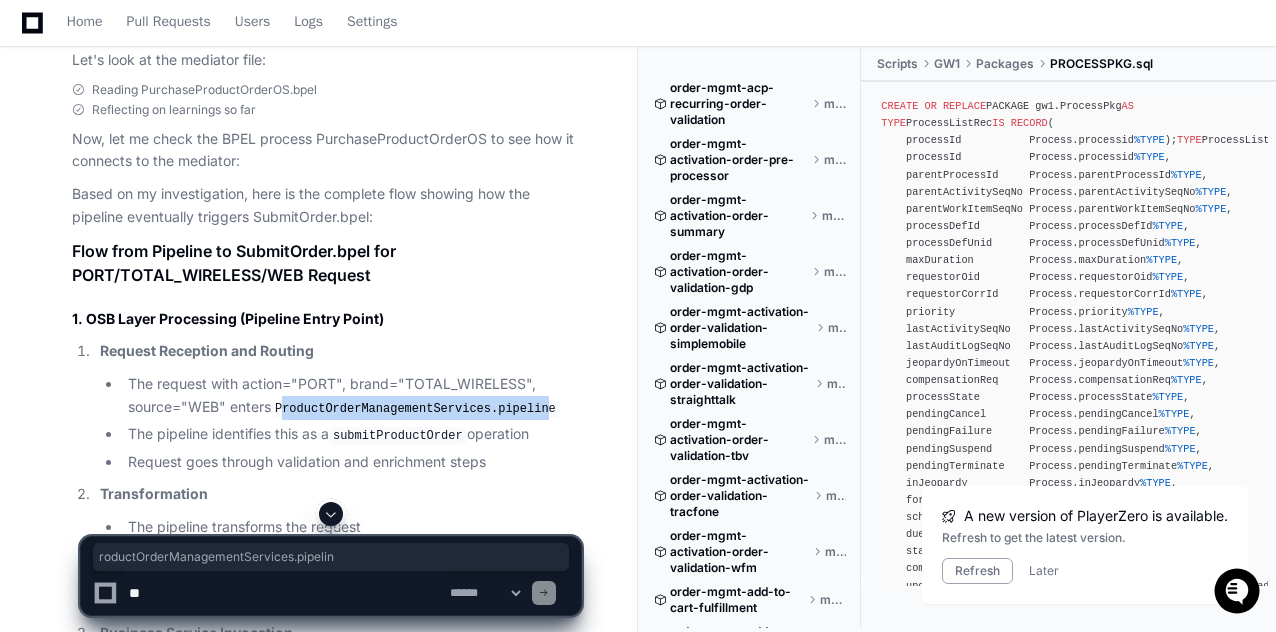 drag, startPoint x: 284, startPoint y: 396, endPoint x: 532, endPoint y: 399, distance: 248.01814 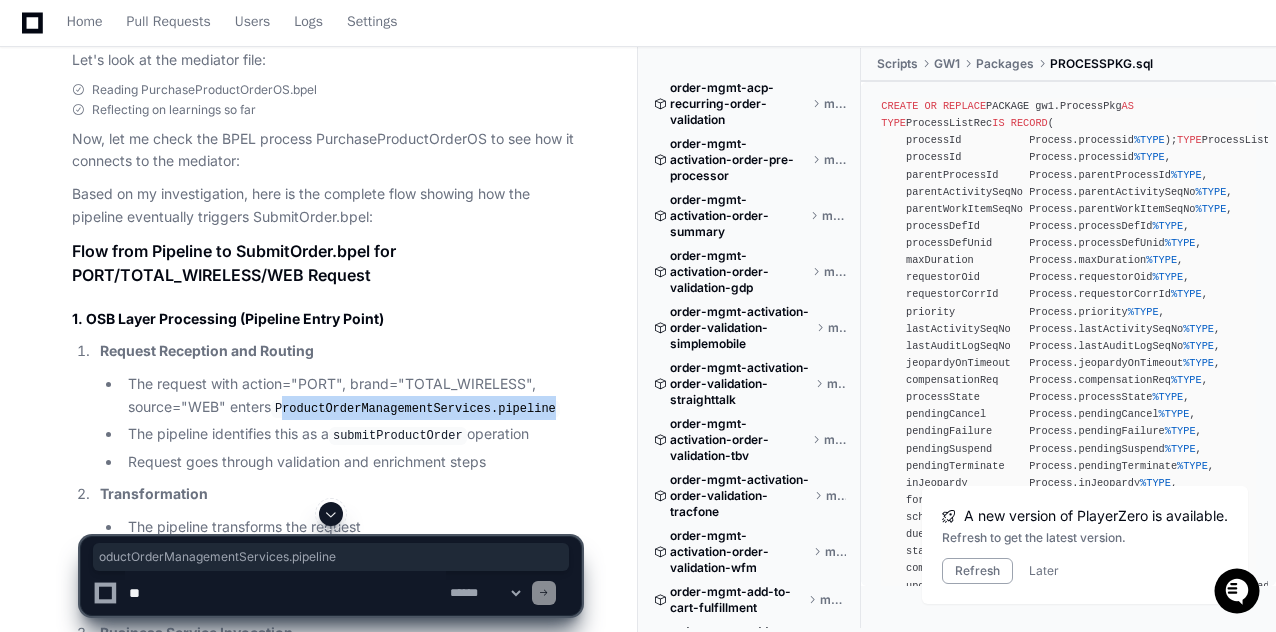 drag, startPoint x: 538, startPoint y: 398, endPoint x: 284, endPoint y: 395, distance: 254.01772 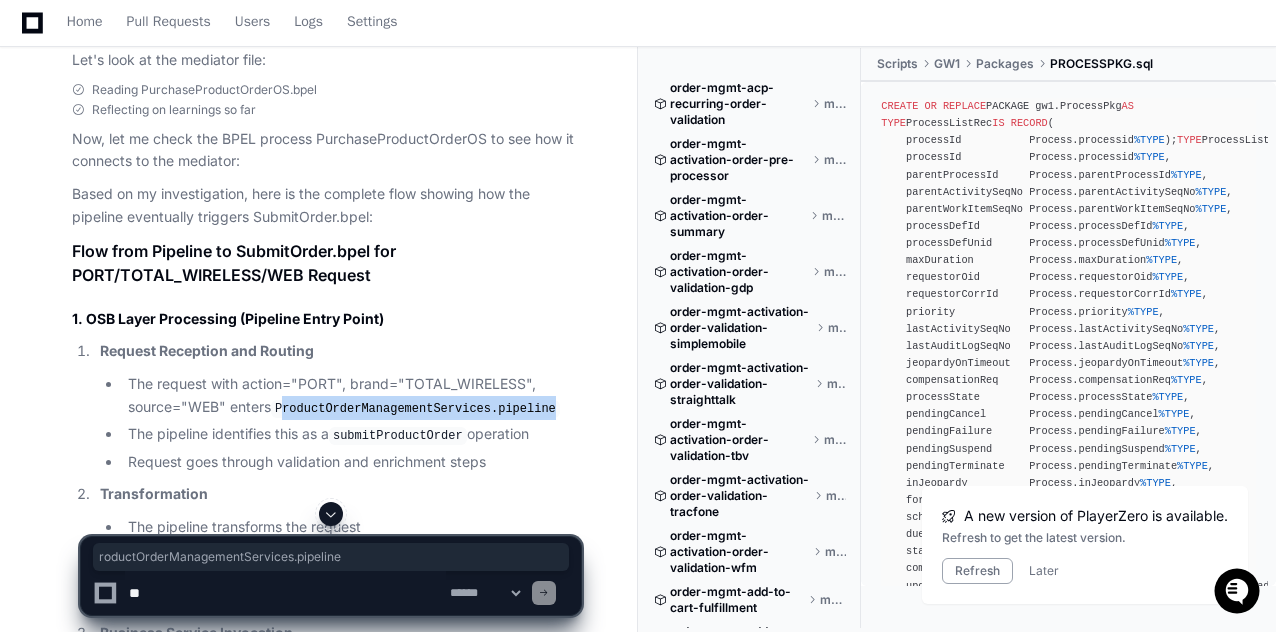 click on "ProductOrderManagementServices.pipeline" 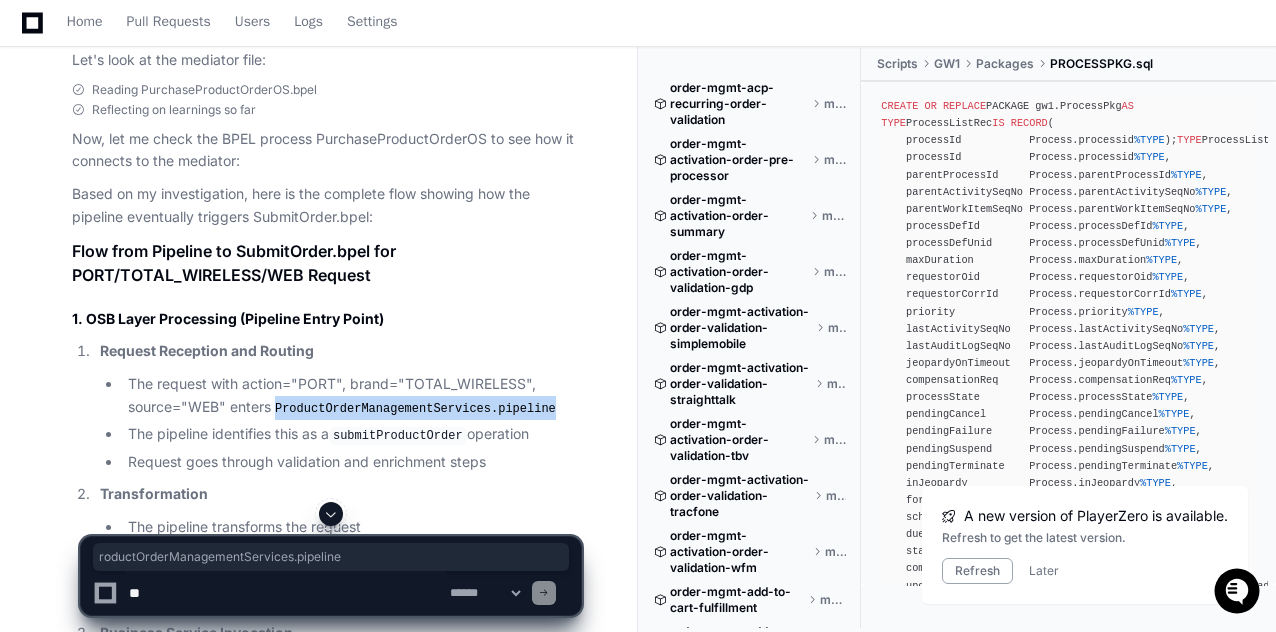 click on "ProductOrderManagementServices.pipeline" 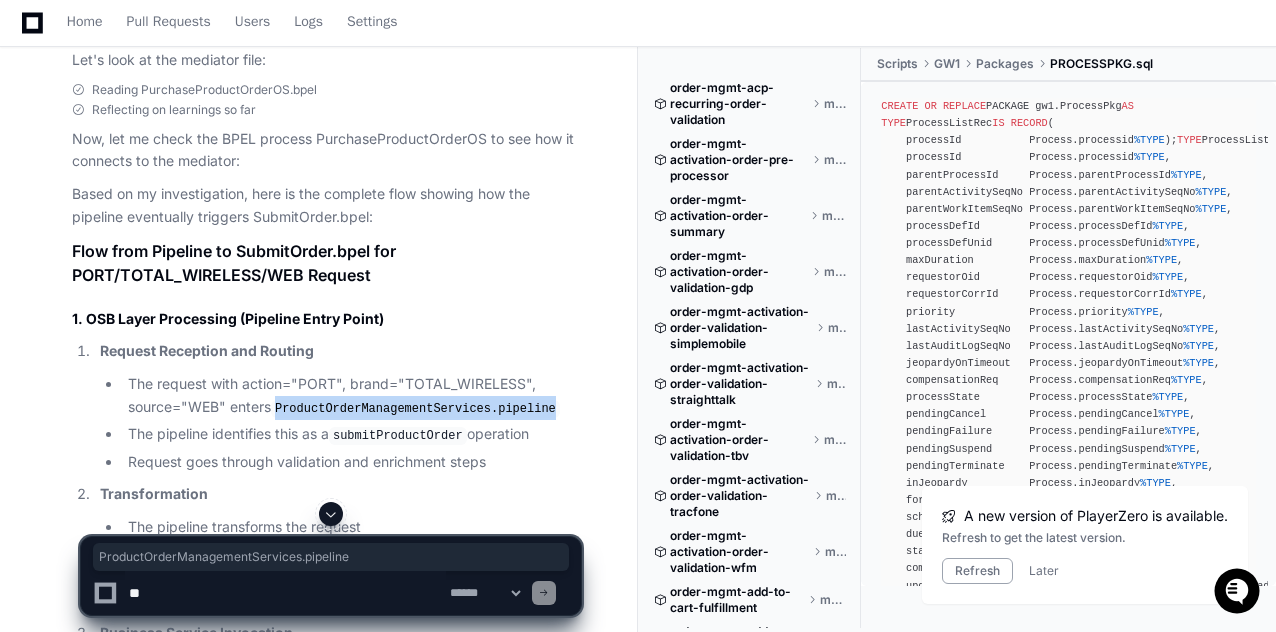copy on "ProductOrderManagementServices.pipeline" 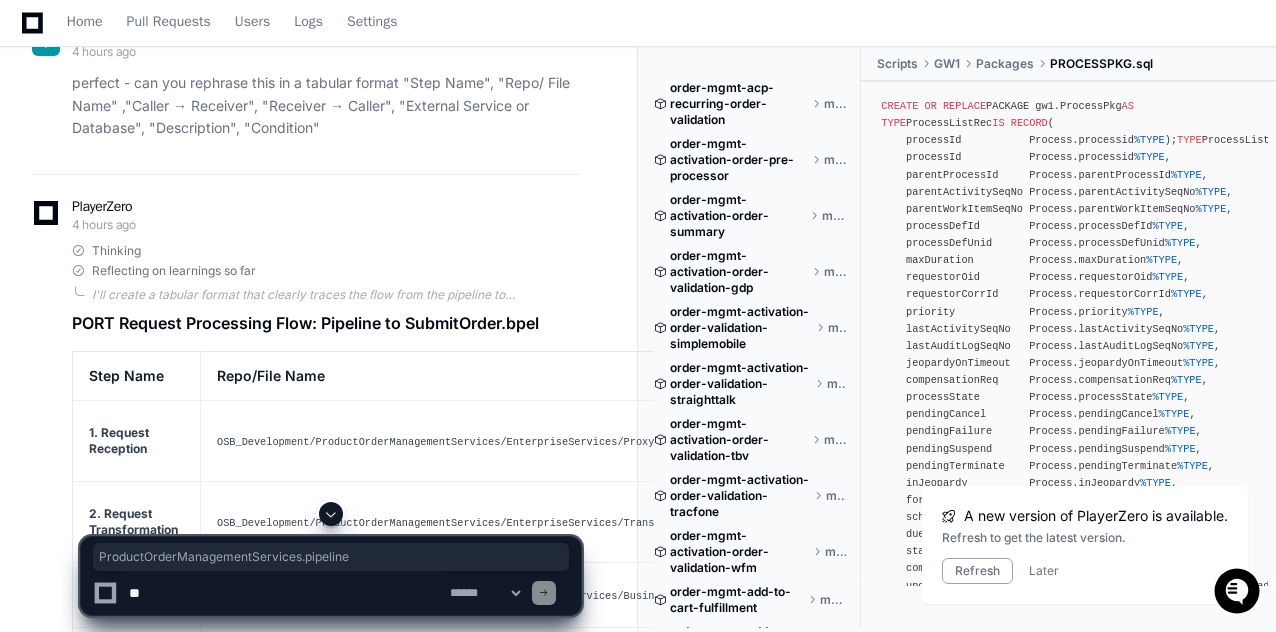 scroll, scrollTop: 44424, scrollLeft: 0, axis: vertical 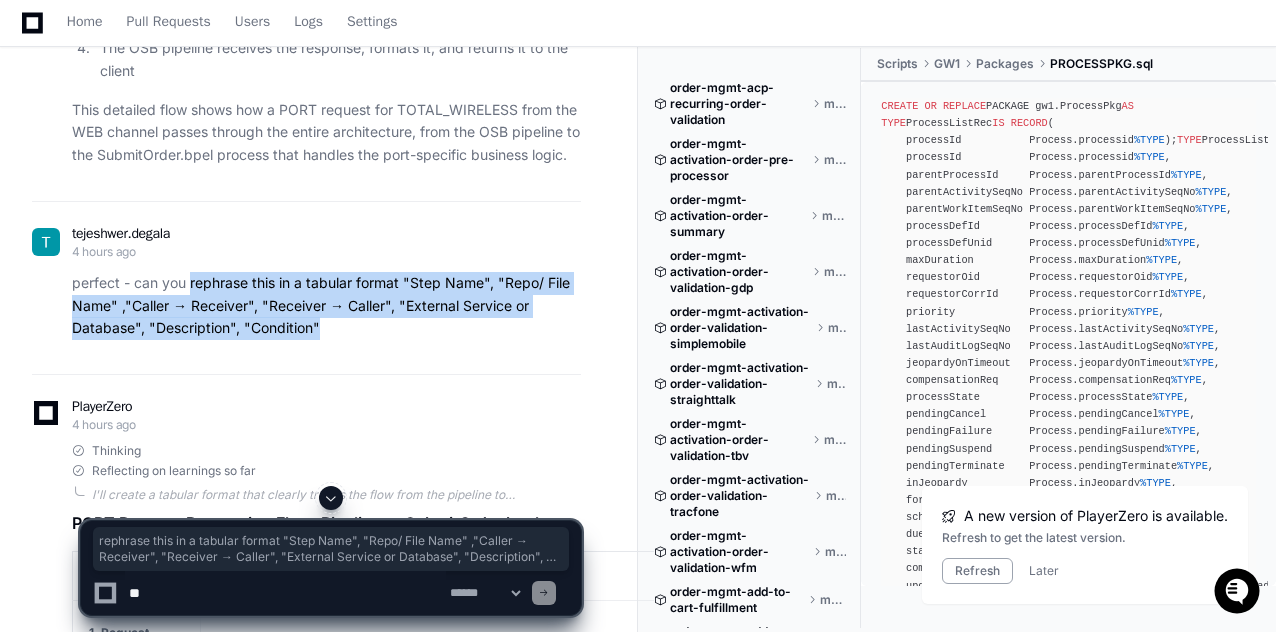 drag, startPoint x: 320, startPoint y: 310, endPoint x: 191, endPoint y: 258, distance: 139.0863 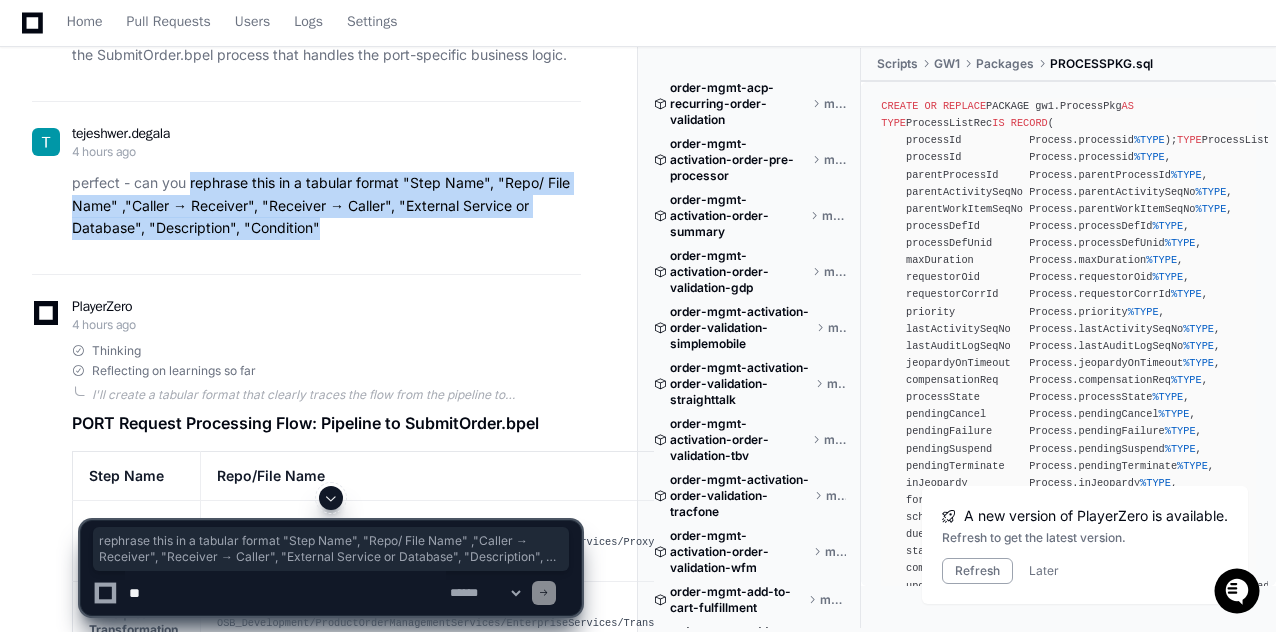scroll, scrollTop: 44624, scrollLeft: 0, axis: vertical 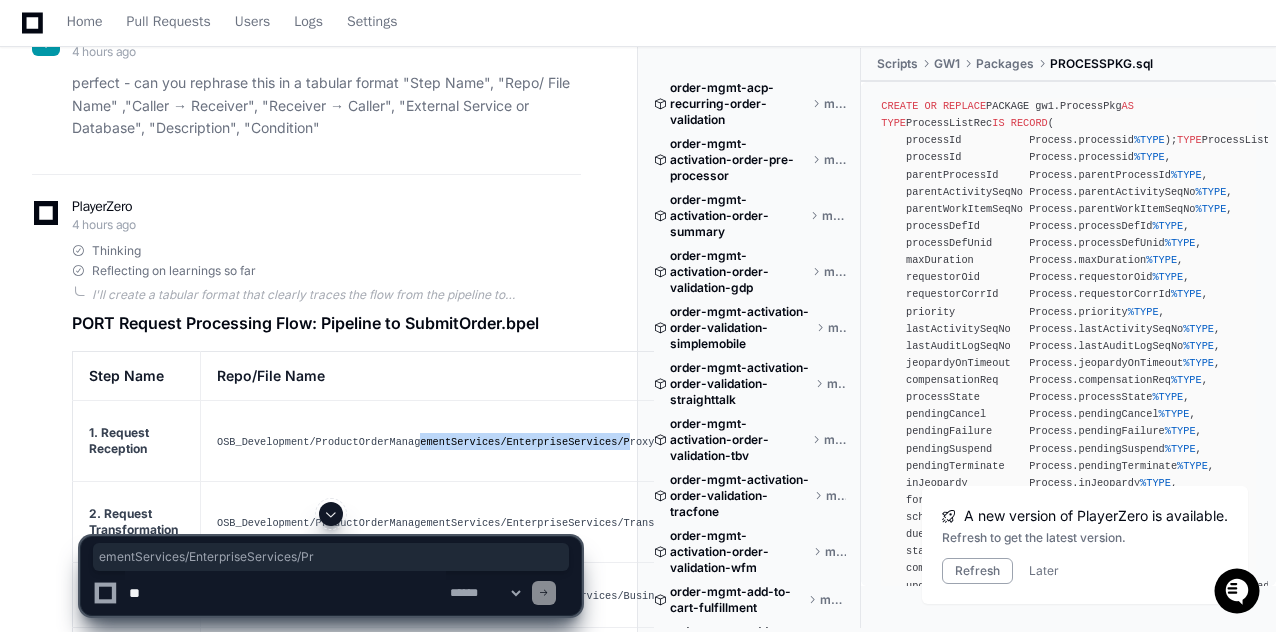drag, startPoint x: 404, startPoint y: 422, endPoint x: 595, endPoint y: 419, distance: 191.02356 